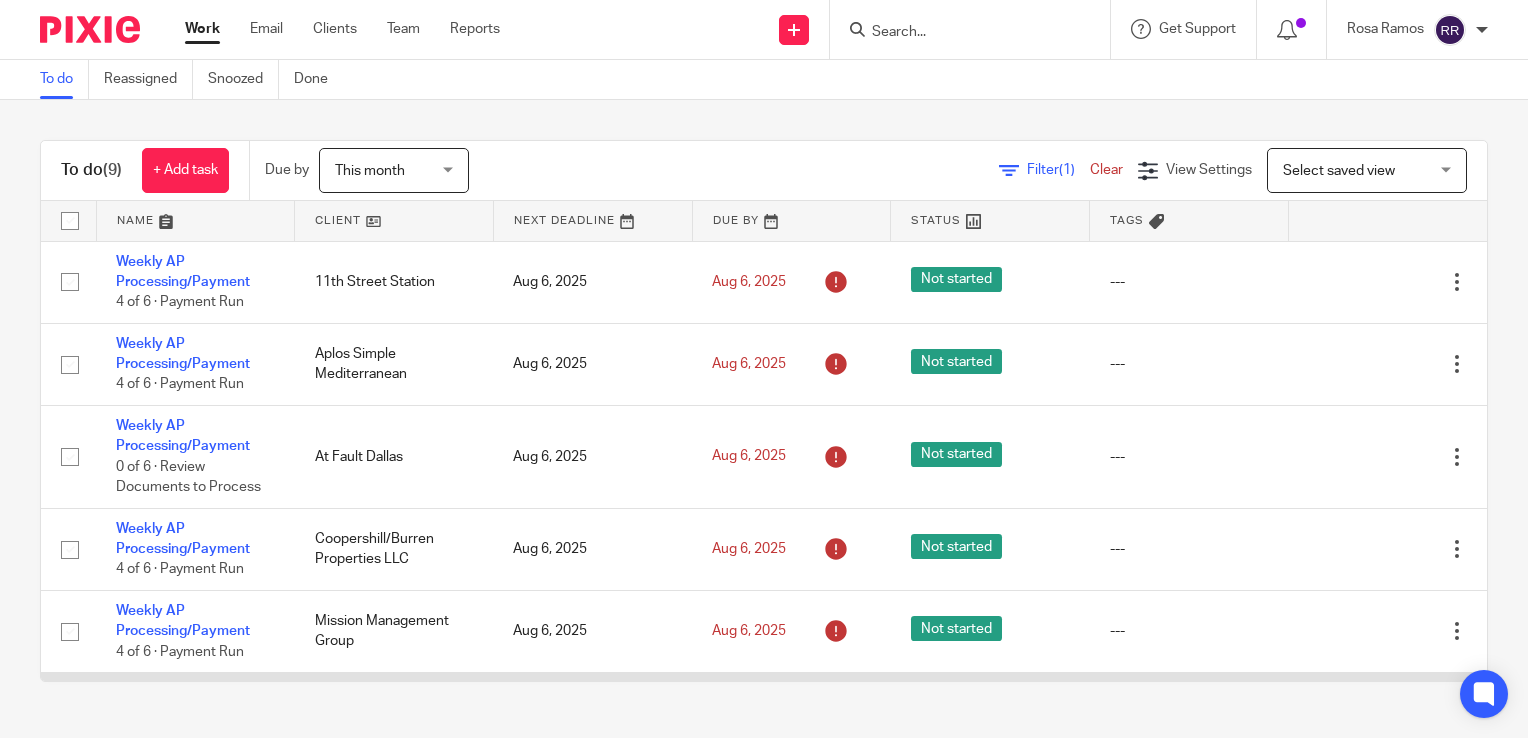 scroll, scrollTop: 0, scrollLeft: 0, axis: both 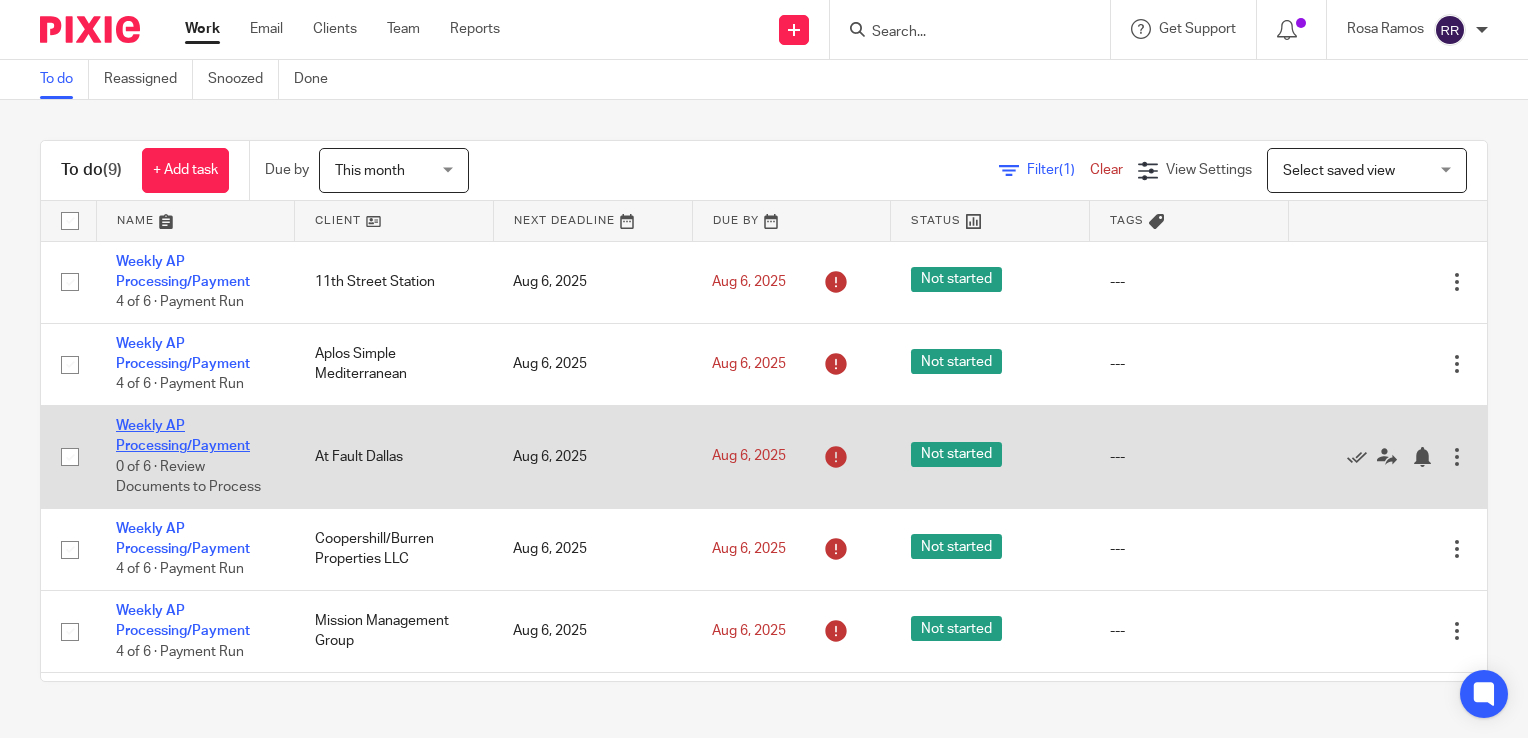 click on "Weekly AP Processing/Payment" at bounding box center (183, 436) 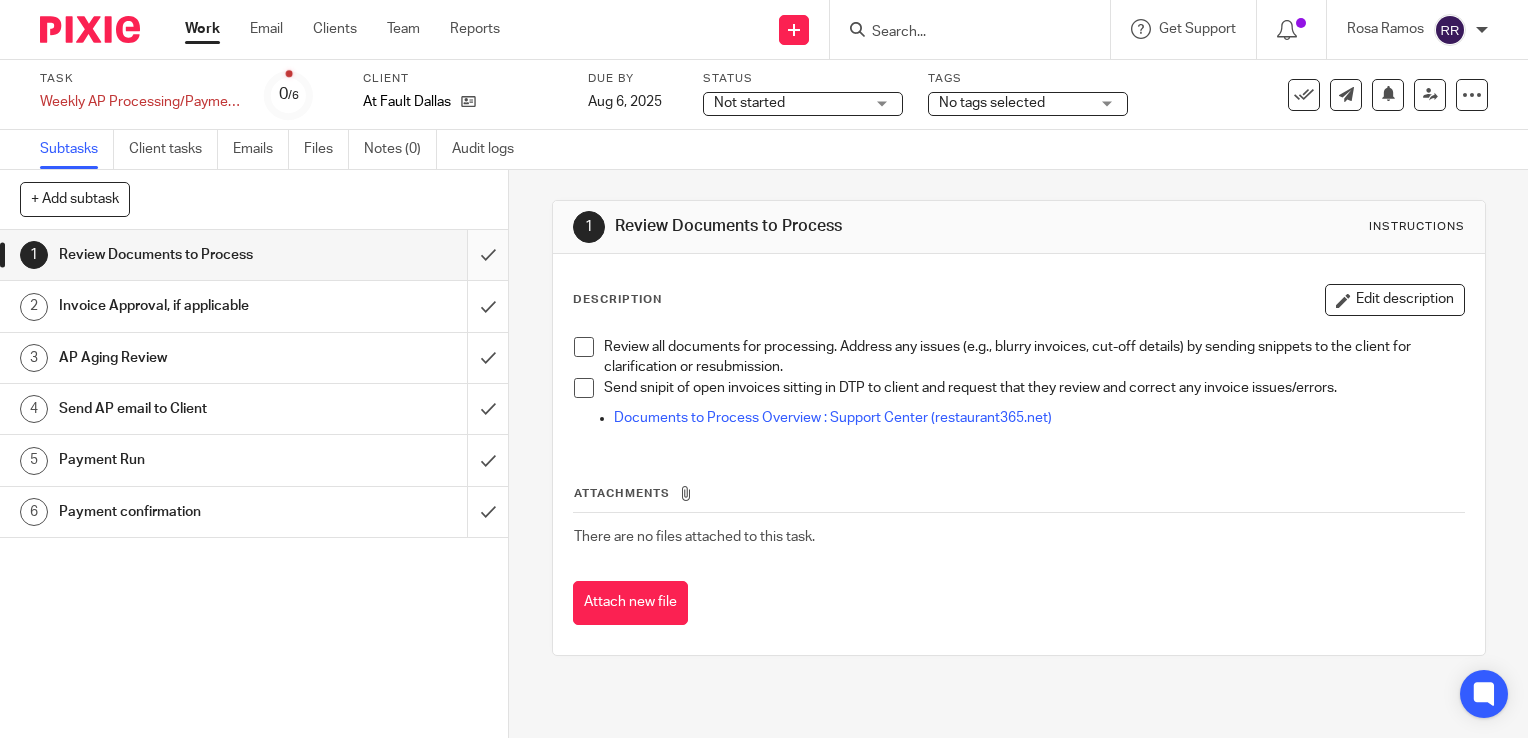 scroll, scrollTop: 0, scrollLeft: 0, axis: both 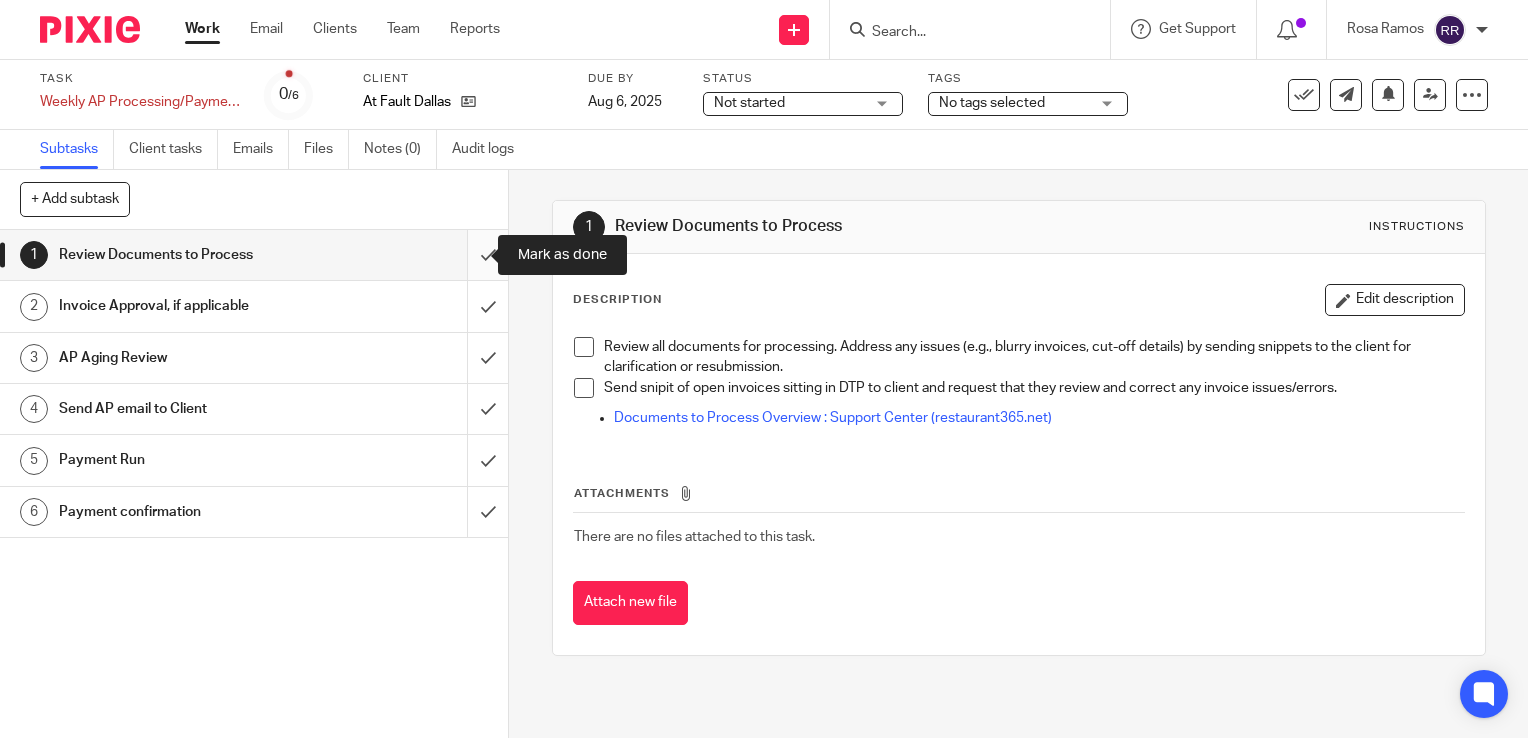 click at bounding box center [254, 255] 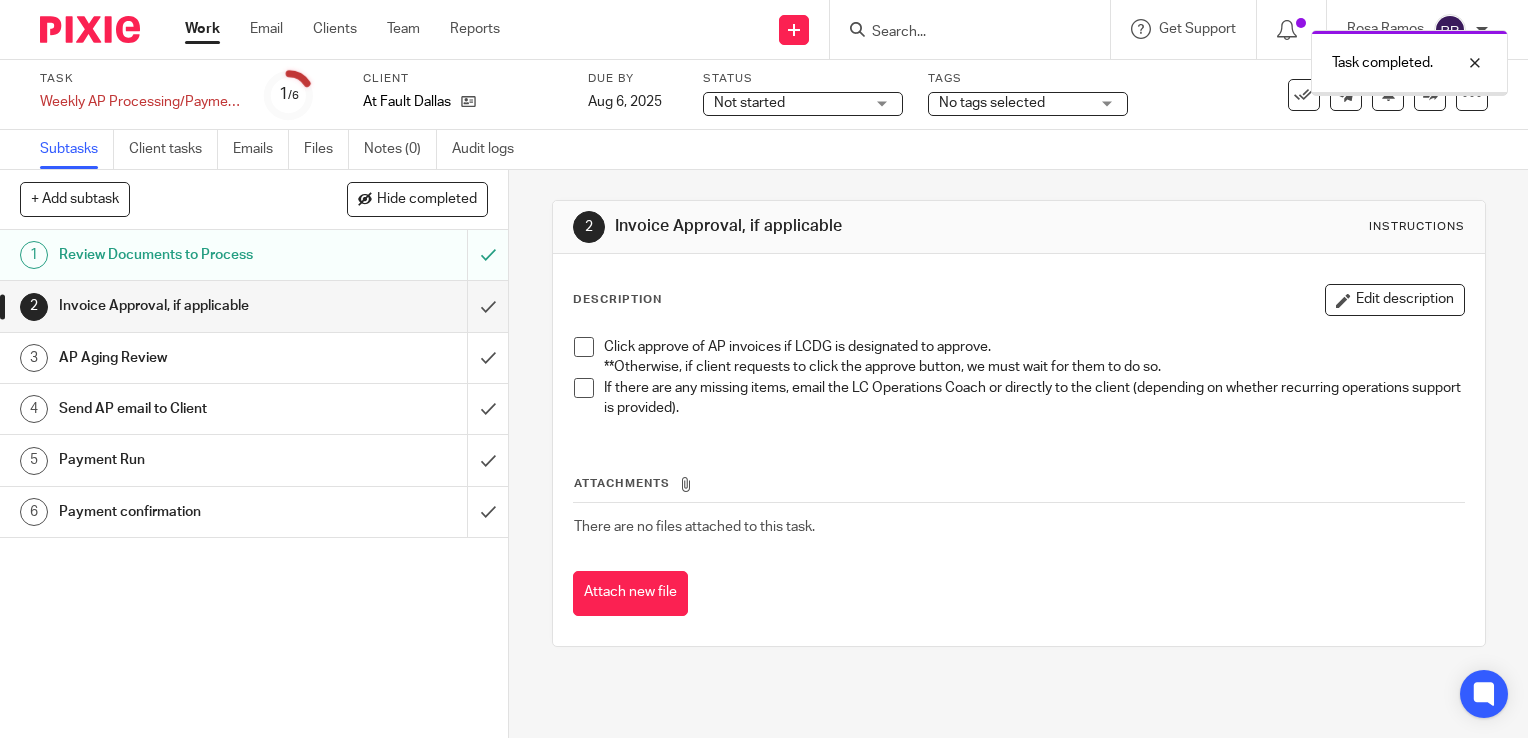 scroll, scrollTop: 0, scrollLeft: 0, axis: both 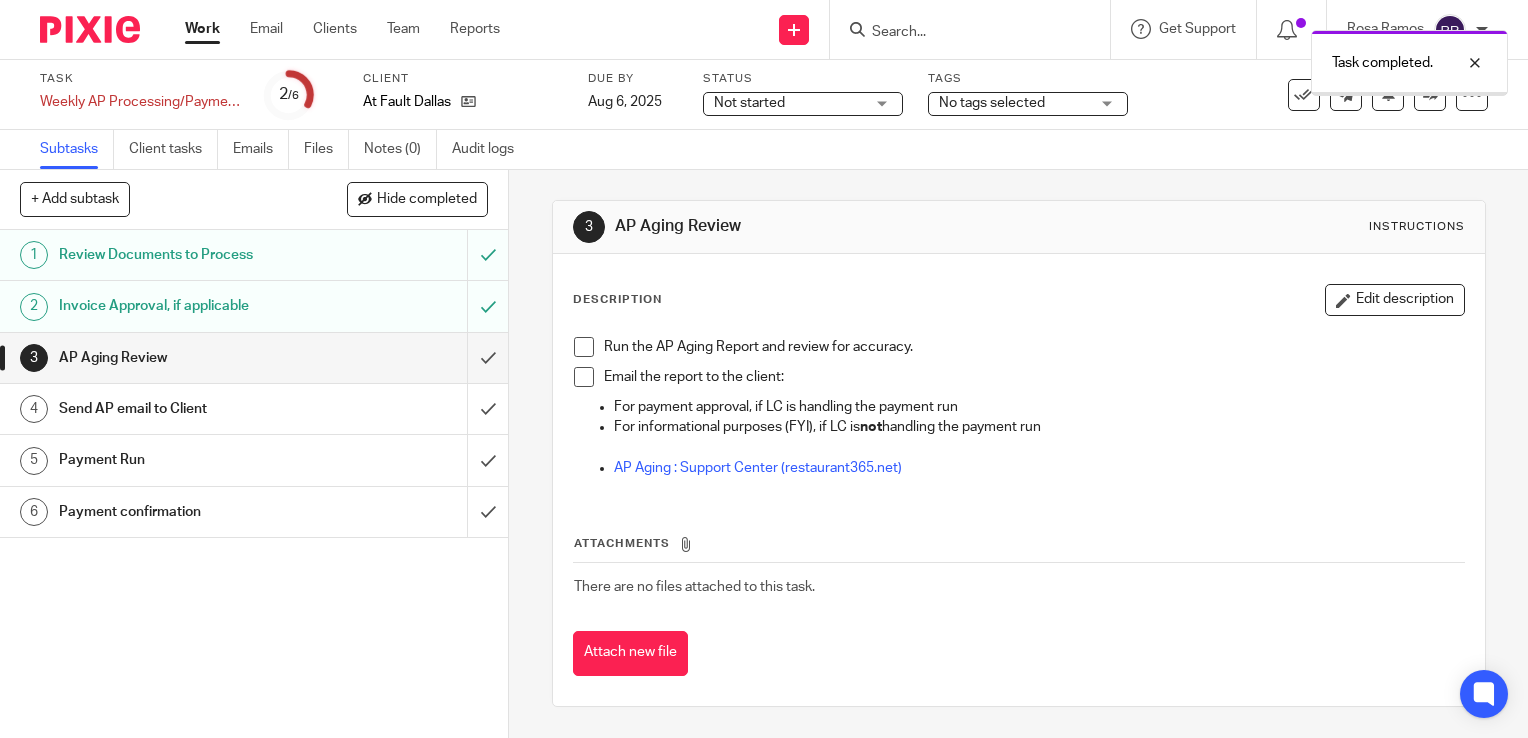 click at bounding box center [254, 358] 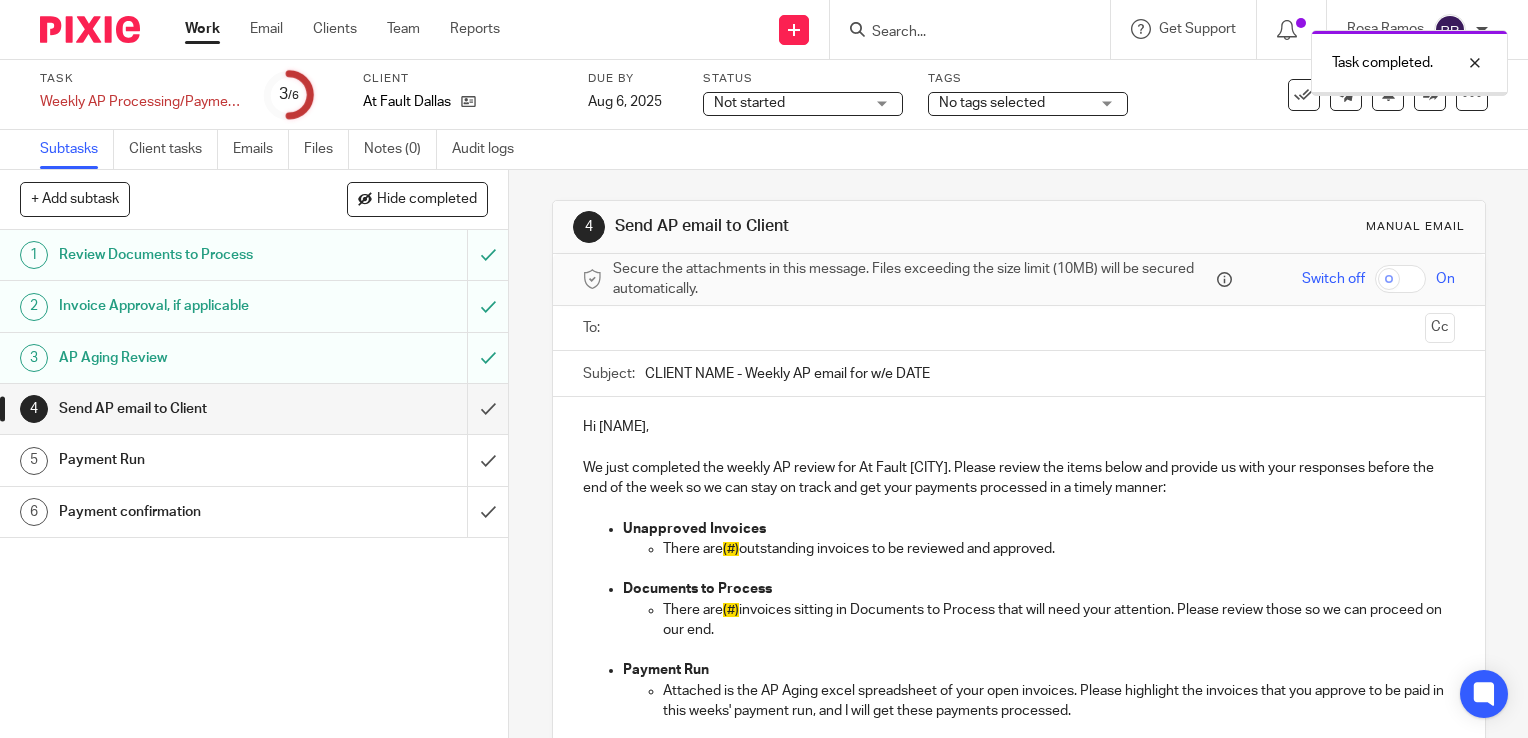 scroll, scrollTop: 0, scrollLeft: 0, axis: both 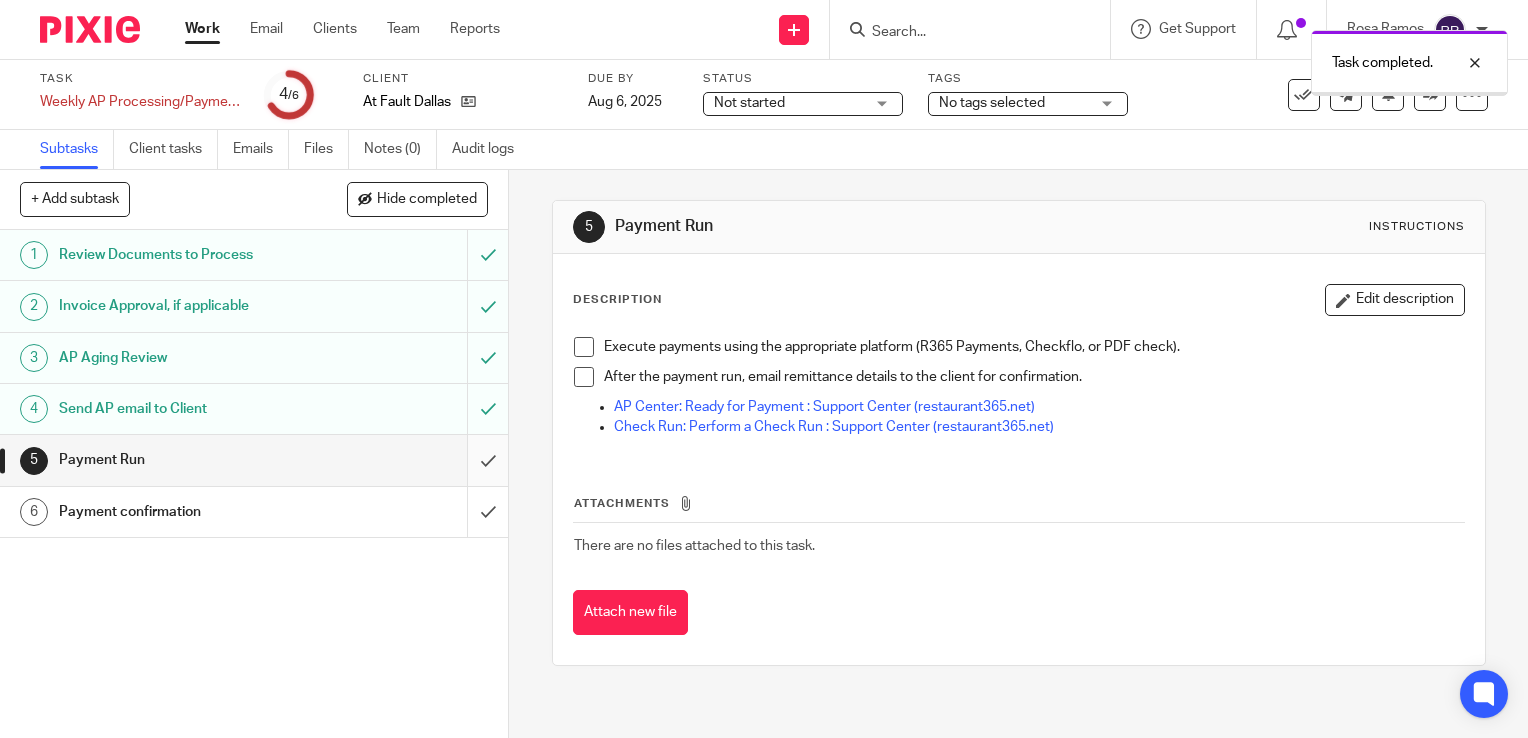 click at bounding box center (254, 460) 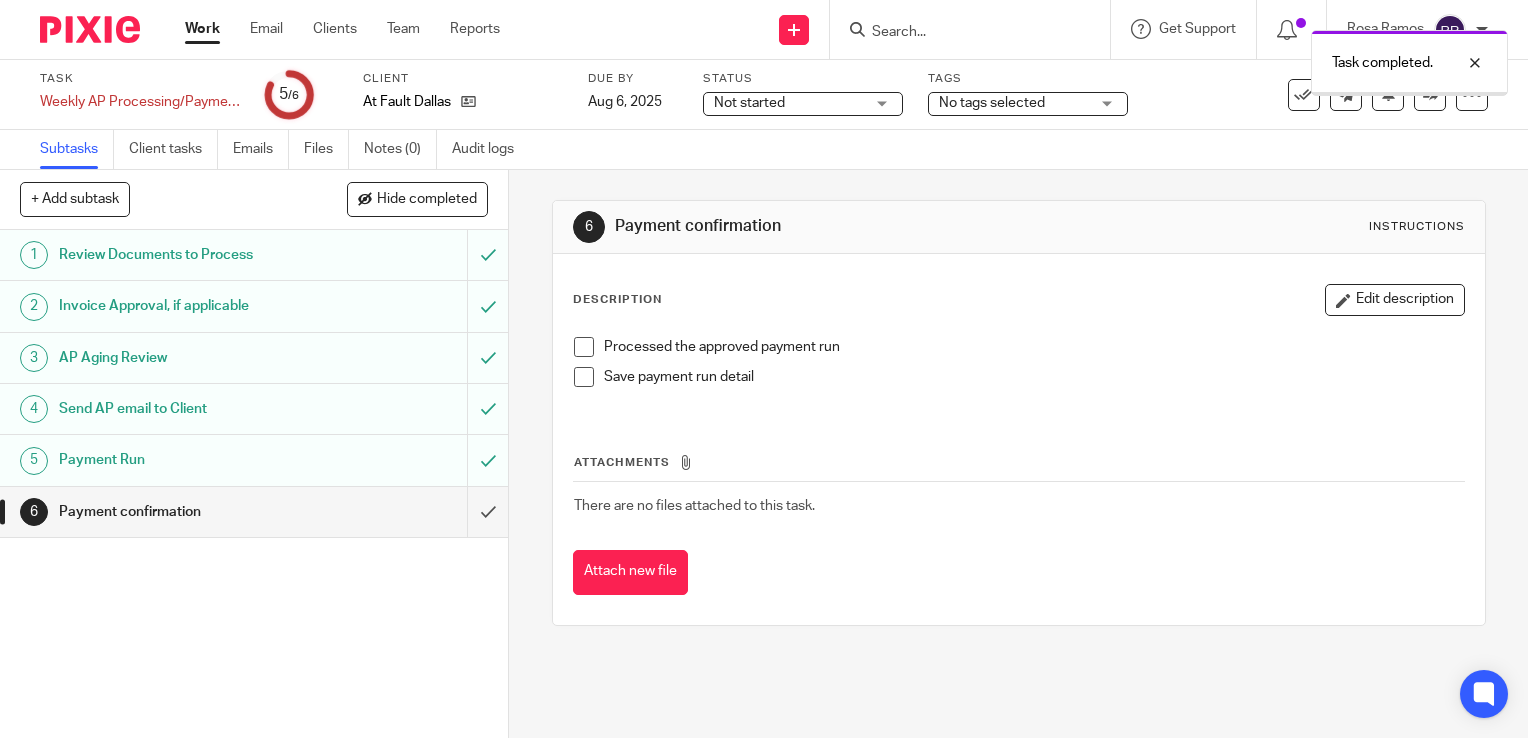 scroll, scrollTop: 0, scrollLeft: 0, axis: both 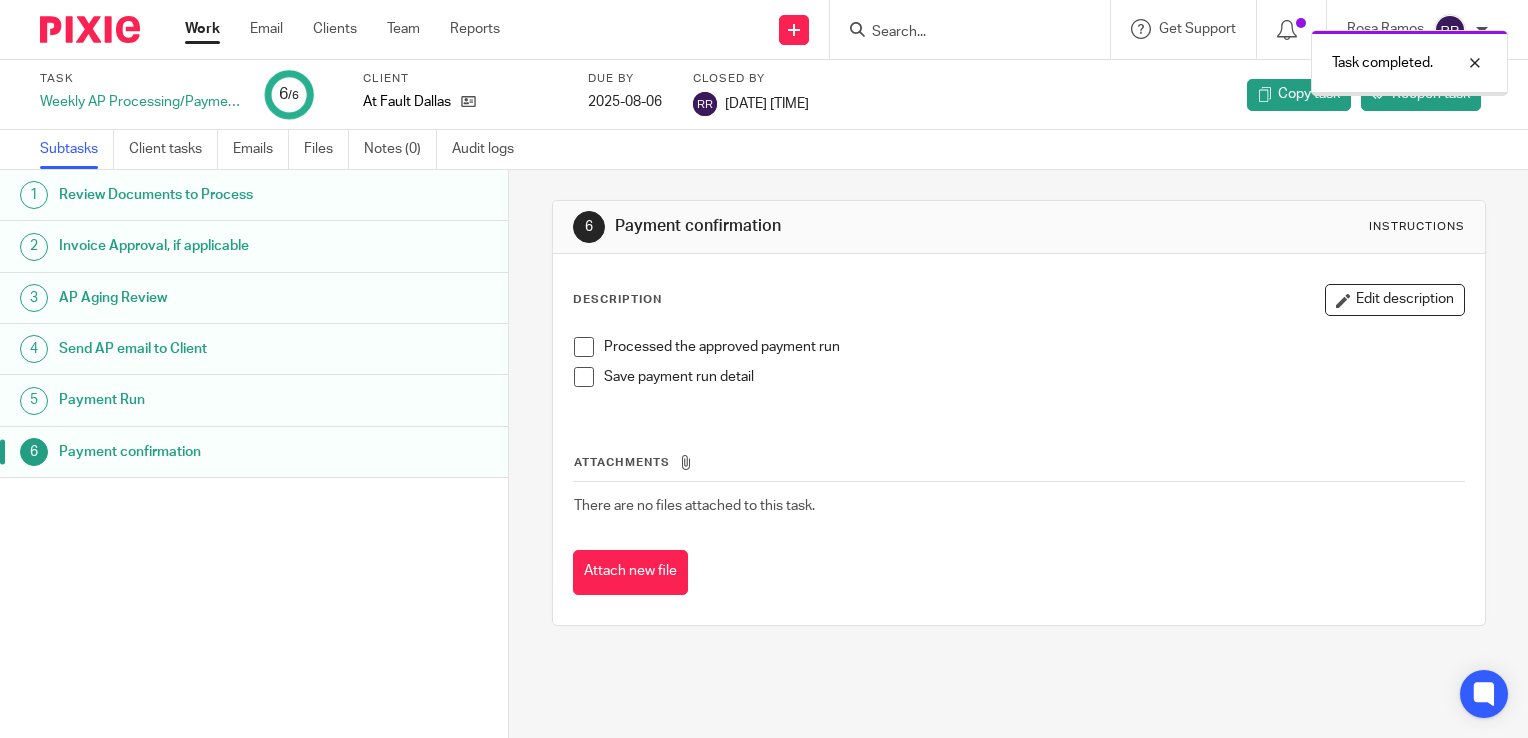 click on "Work" at bounding box center [202, 29] 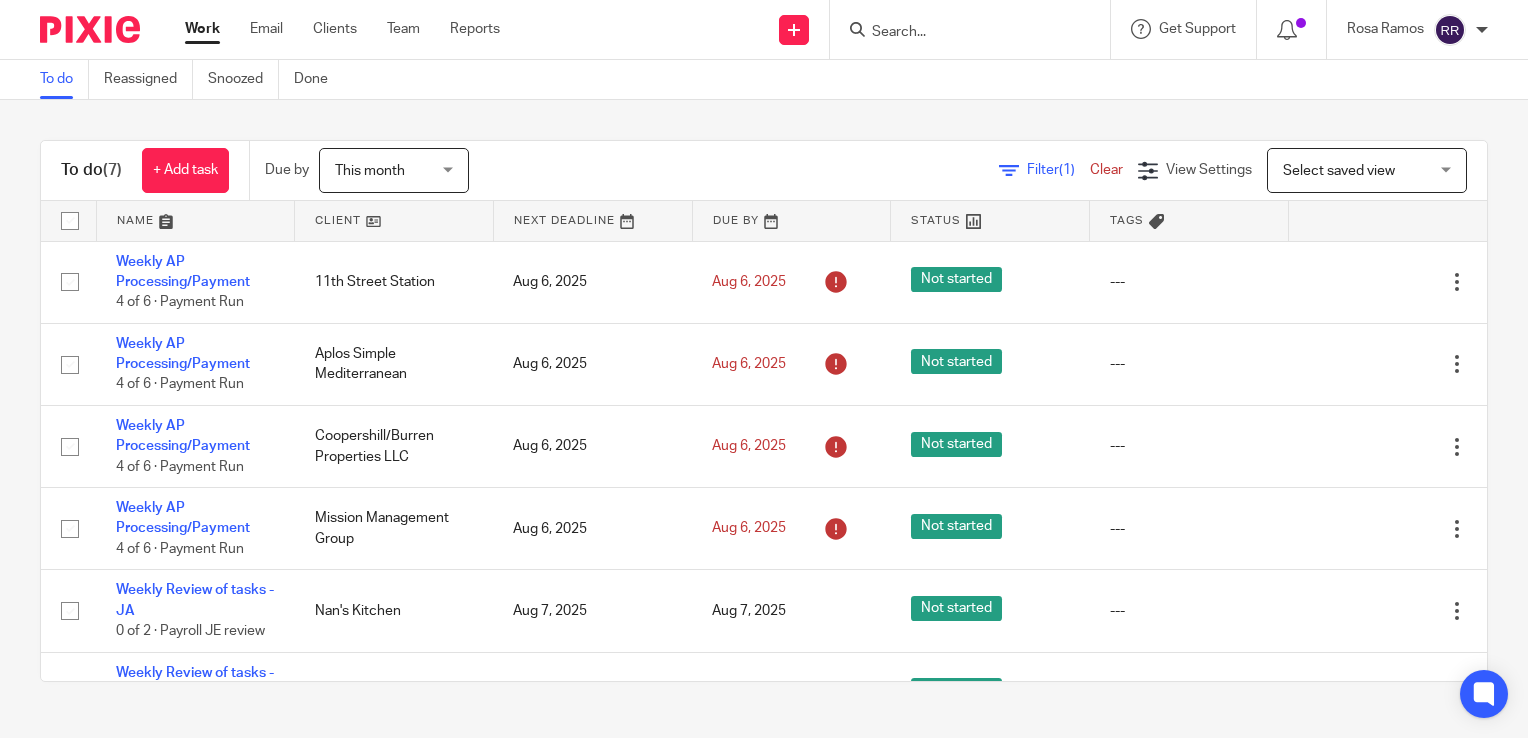 scroll, scrollTop: 0, scrollLeft: 0, axis: both 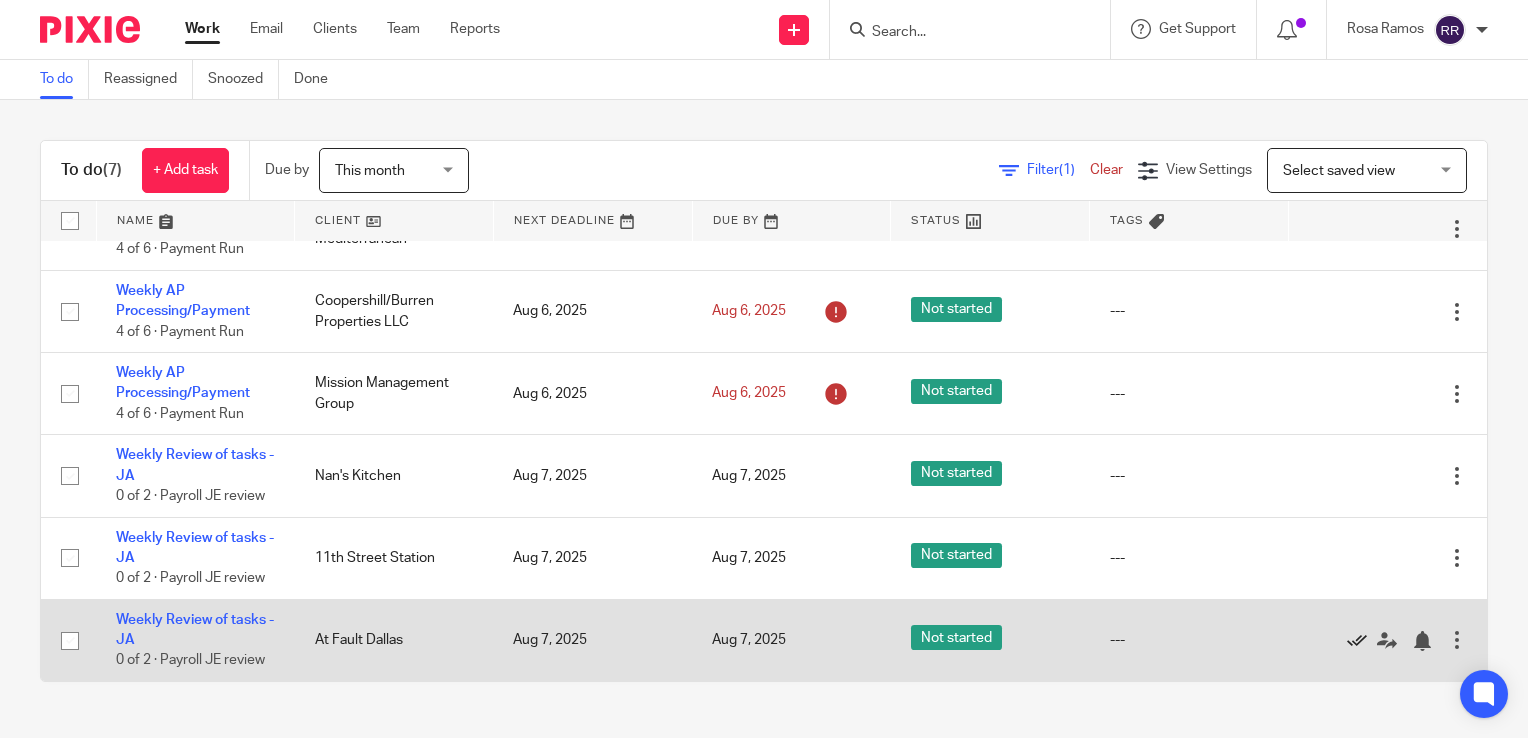 click at bounding box center [1357, 641] 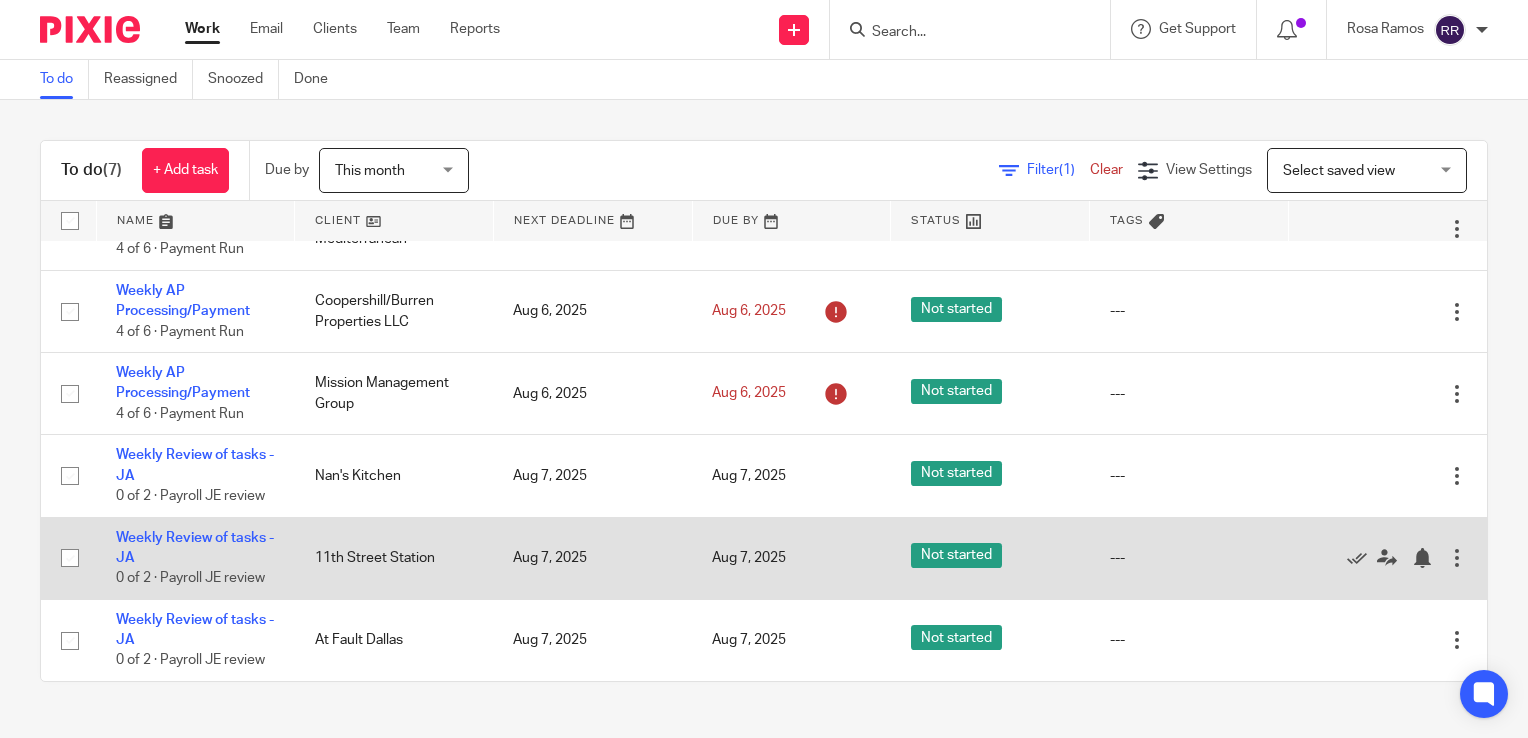 scroll, scrollTop: 54, scrollLeft: 0, axis: vertical 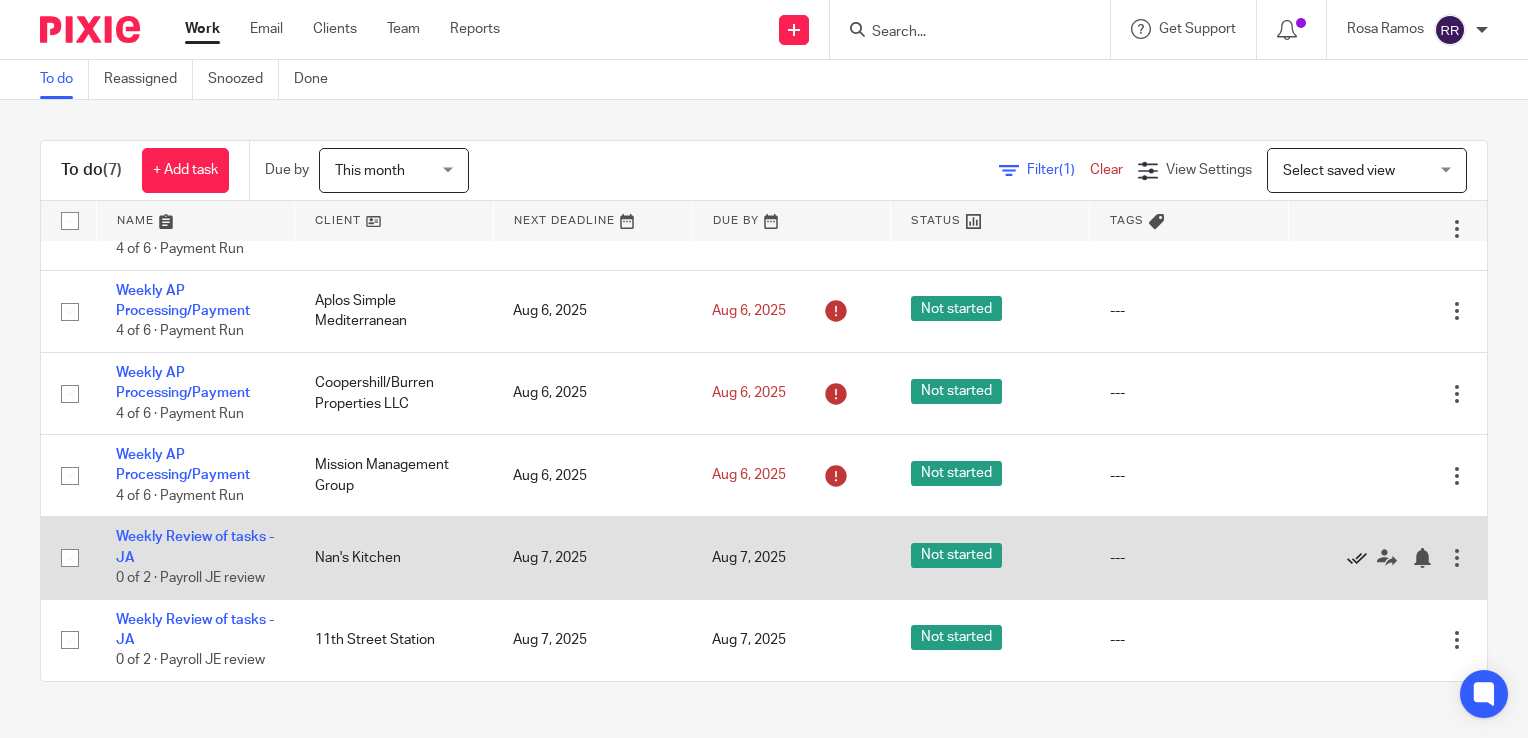 click at bounding box center [1357, 558] 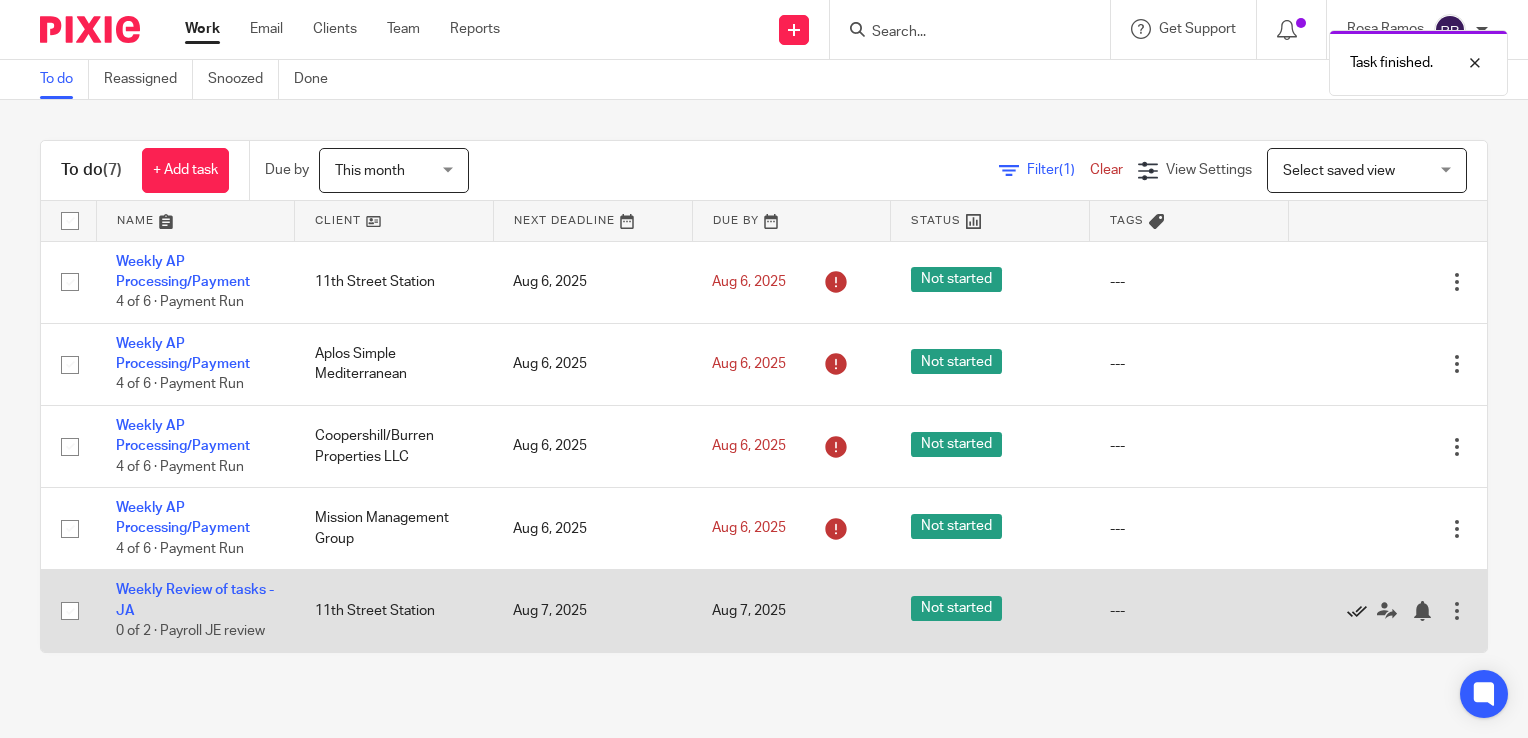 click at bounding box center (1357, 611) 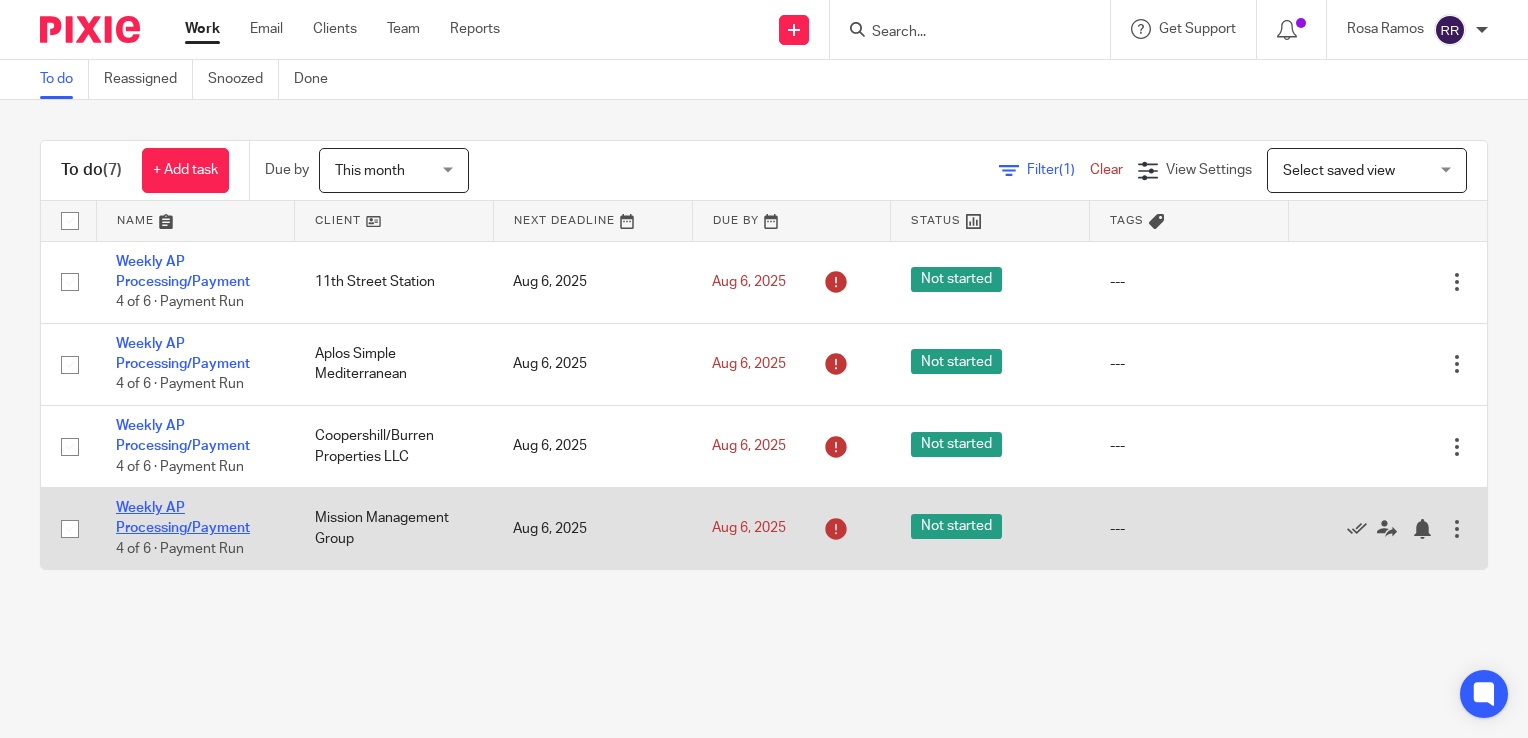 click on "Weekly AP Processing/Payment" at bounding box center [183, 518] 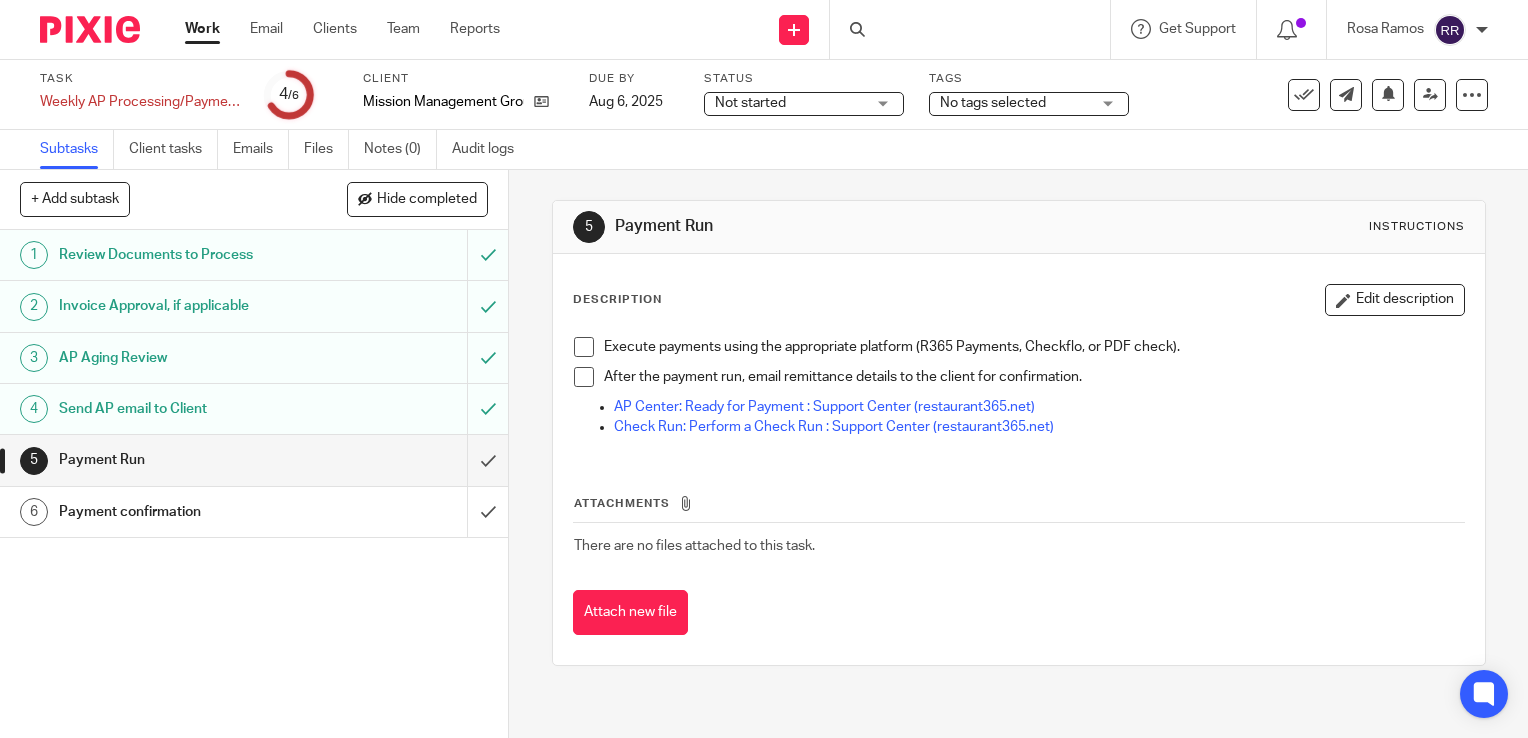 scroll, scrollTop: 0, scrollLeft: 0, axis: both 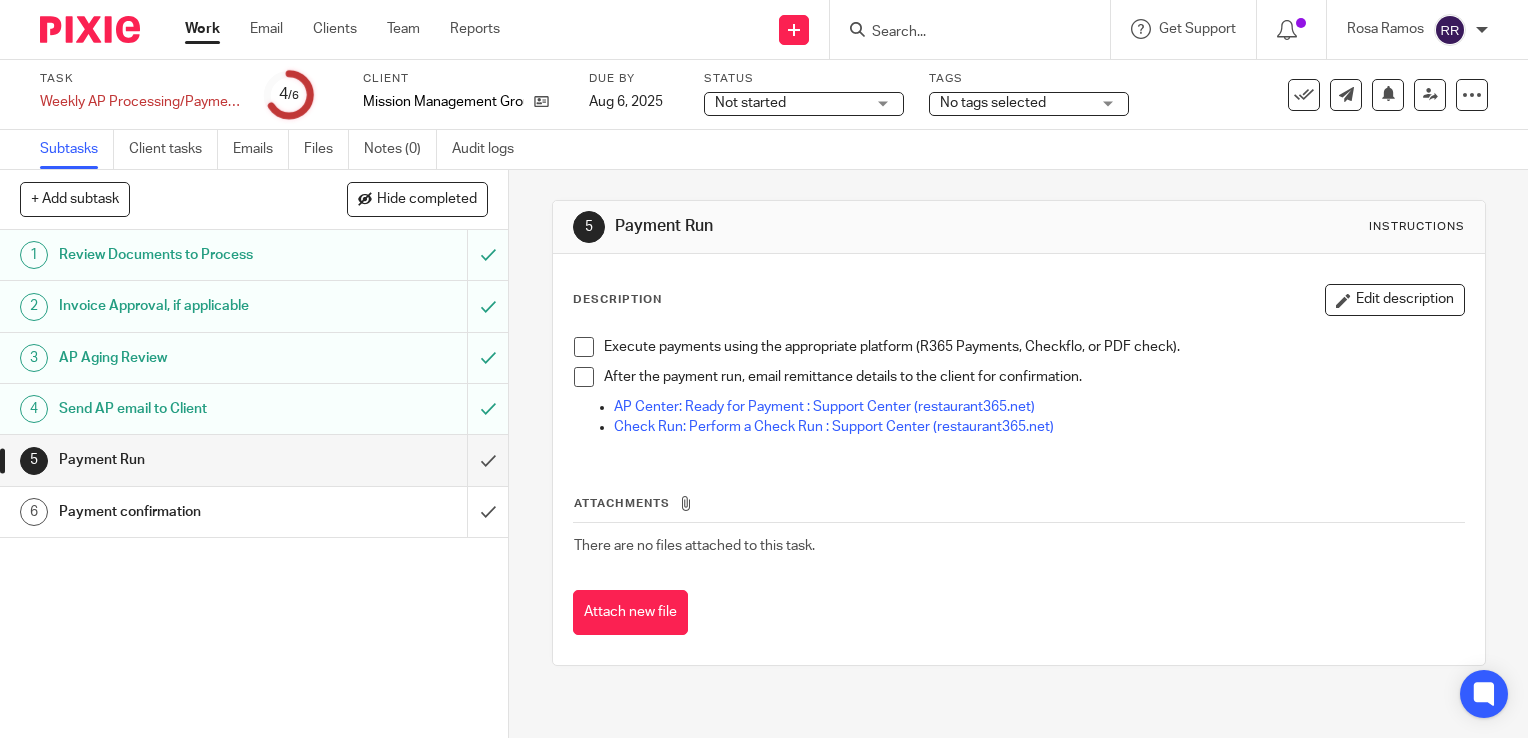 click on "No tags selected" at bounding box center [1029, 104] 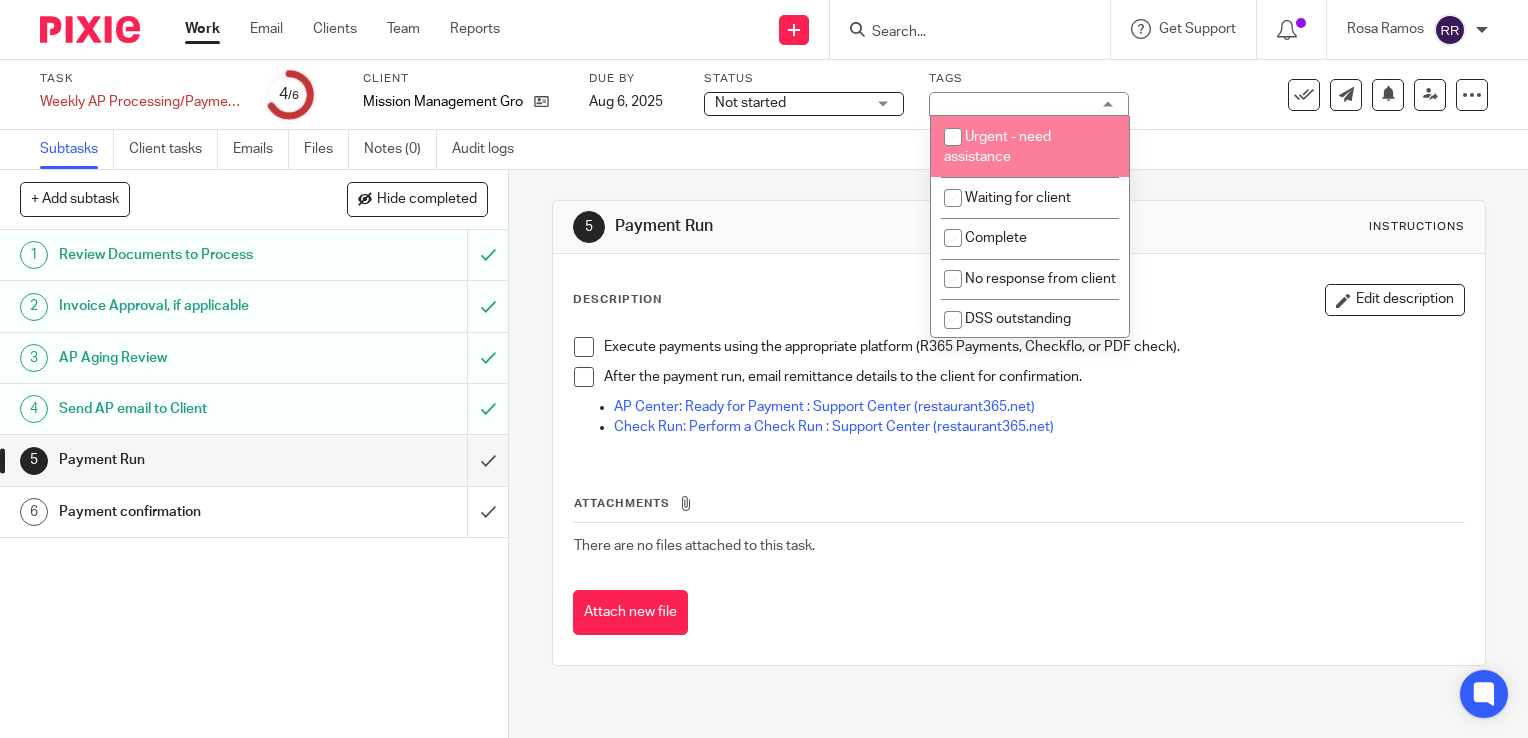 scroll, scrollTop: 100, scrollLeft: 0, axis: vertical 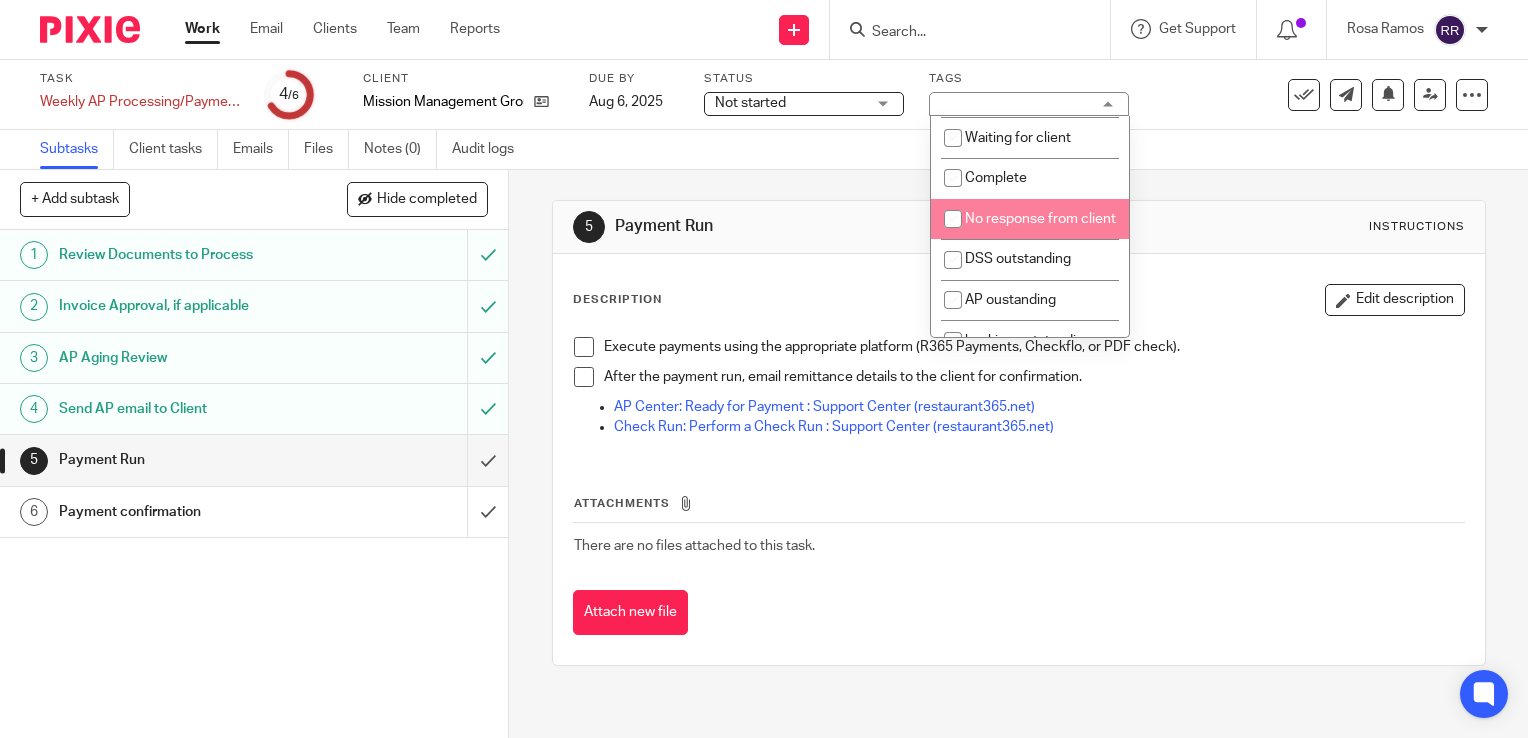 click on "No response from client" at bounding box center [1040, 219] 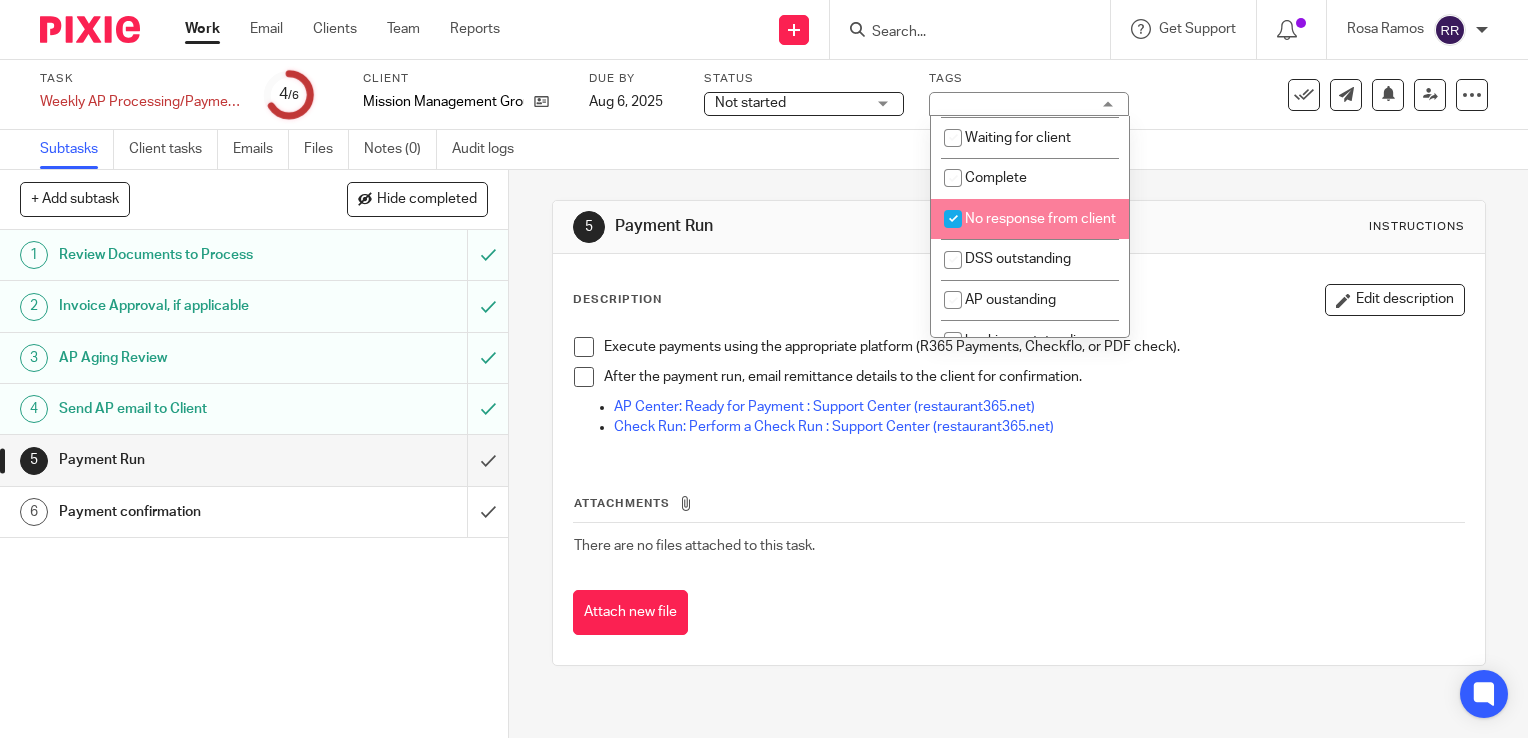 checkbox on "true" 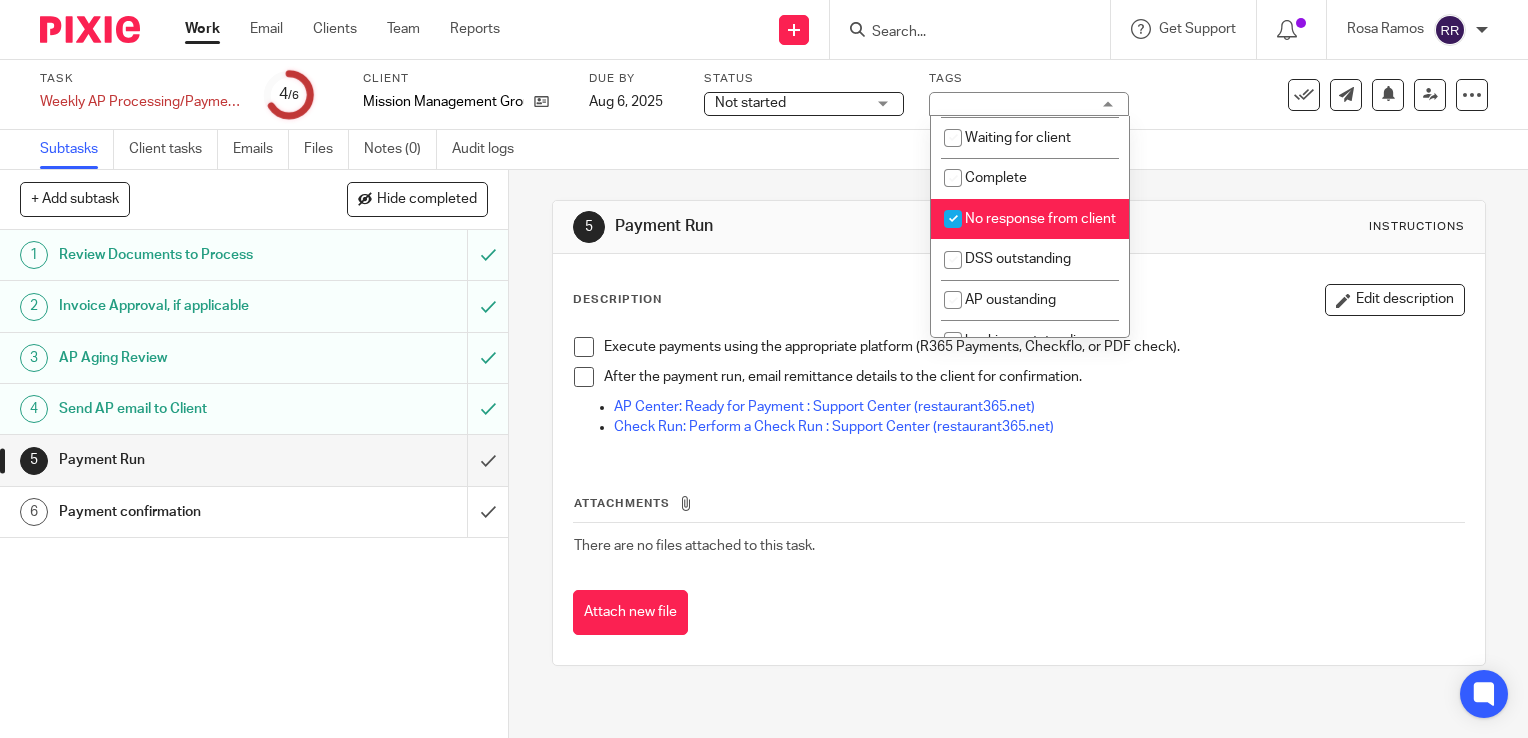 click on "5
Payment Run
Instructions" at bounding box center (1019, 227) 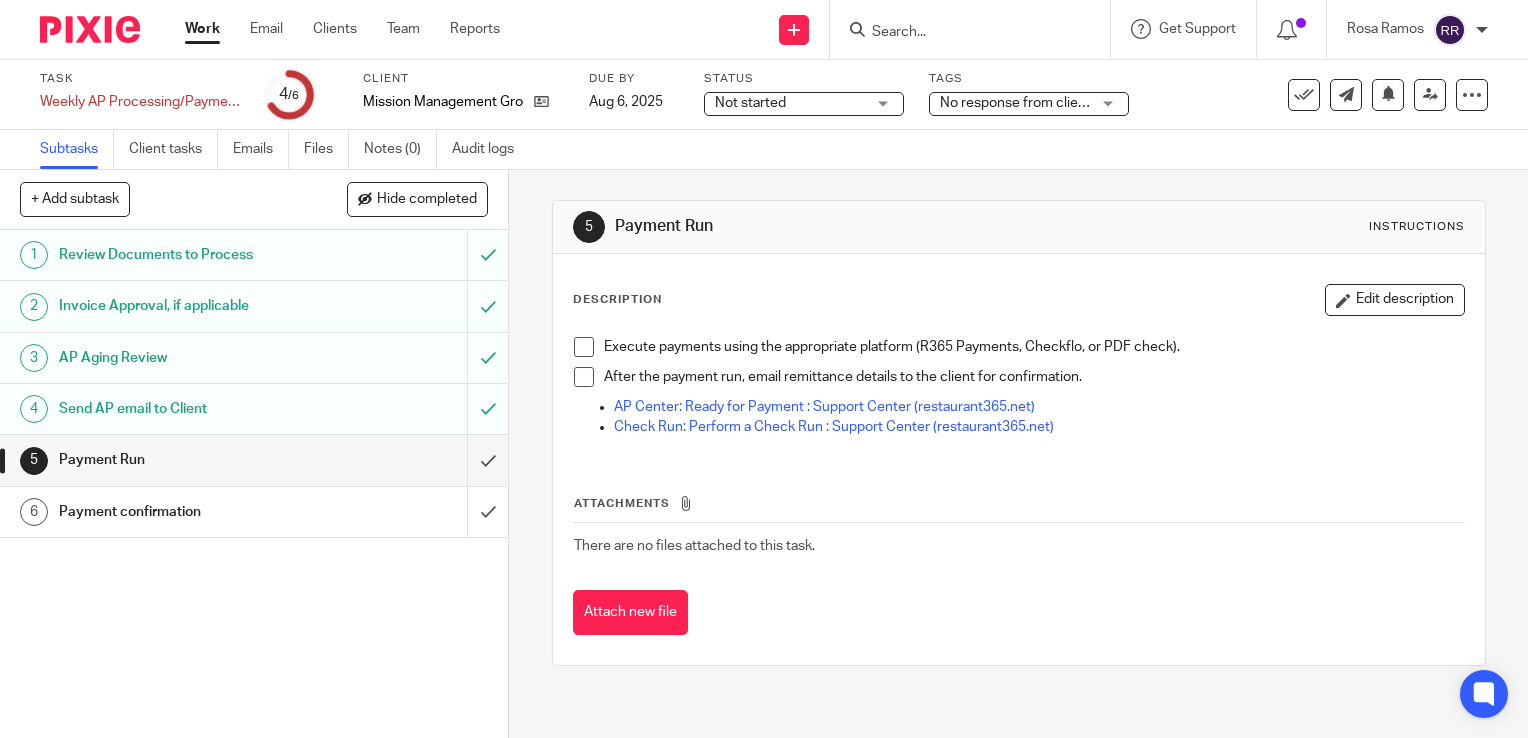 click on "Work" at bounding box center [202, 29] 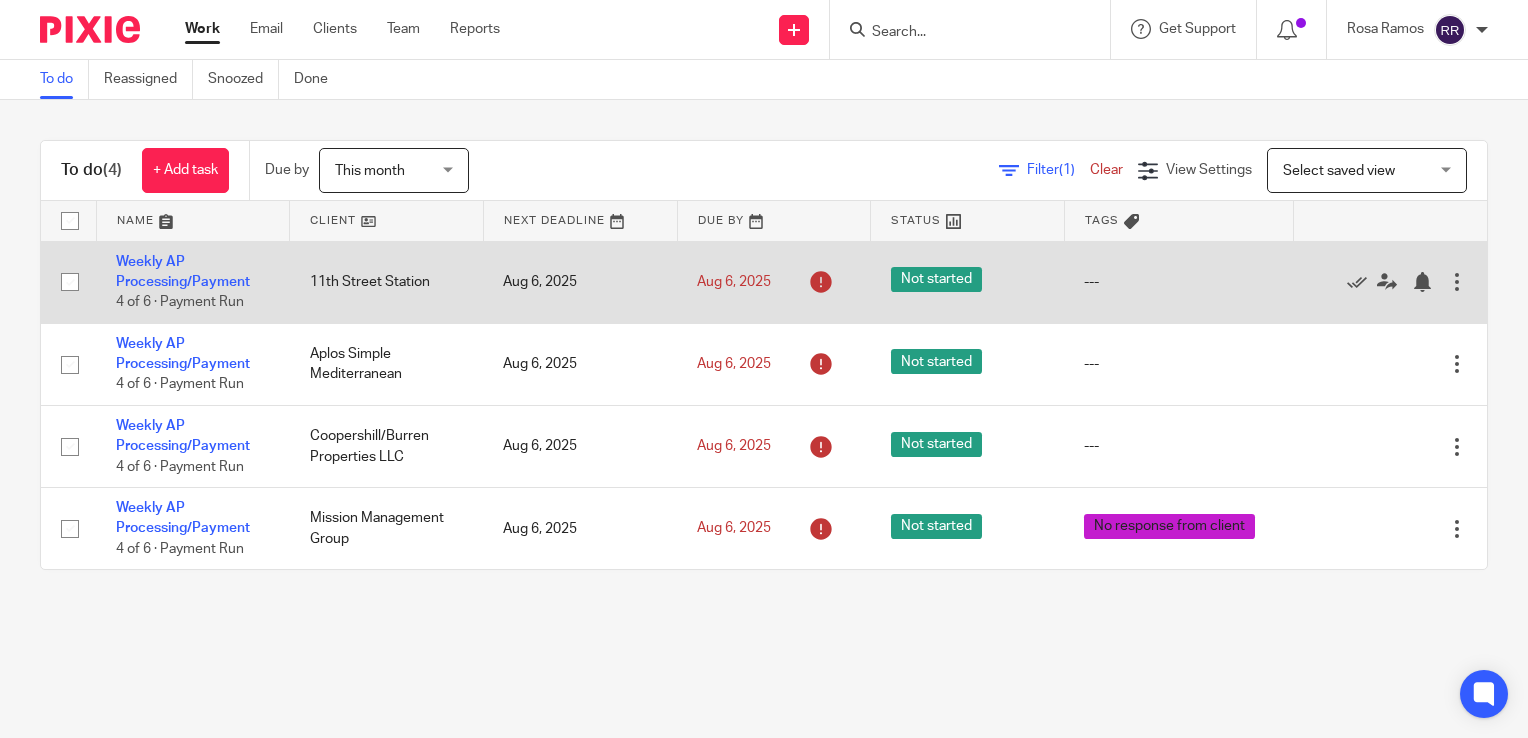 scroll, scrollTop: 0, scrollLeft: 0, axis: both 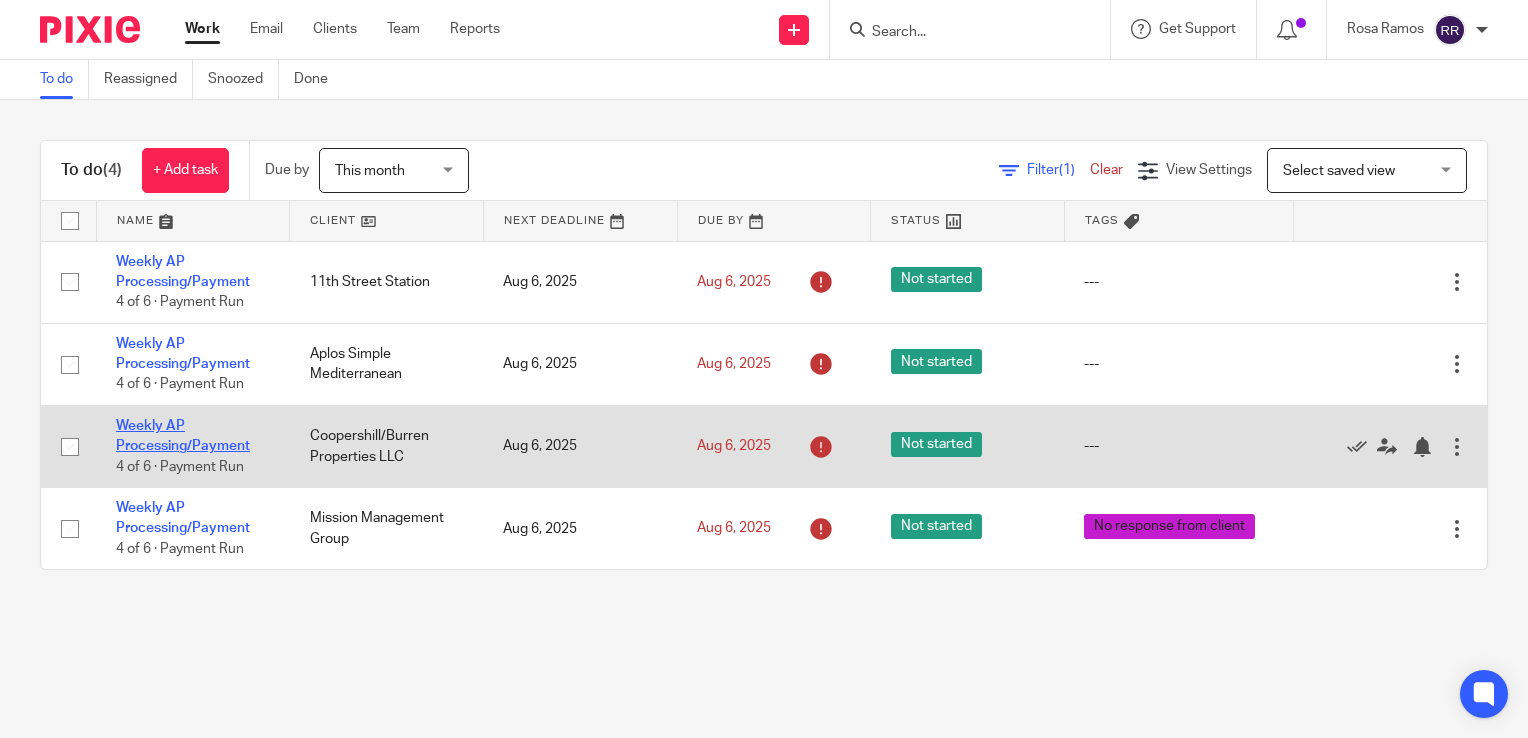 click on "Weekly AP Processing/Payment" at bounding box center (183, 436) 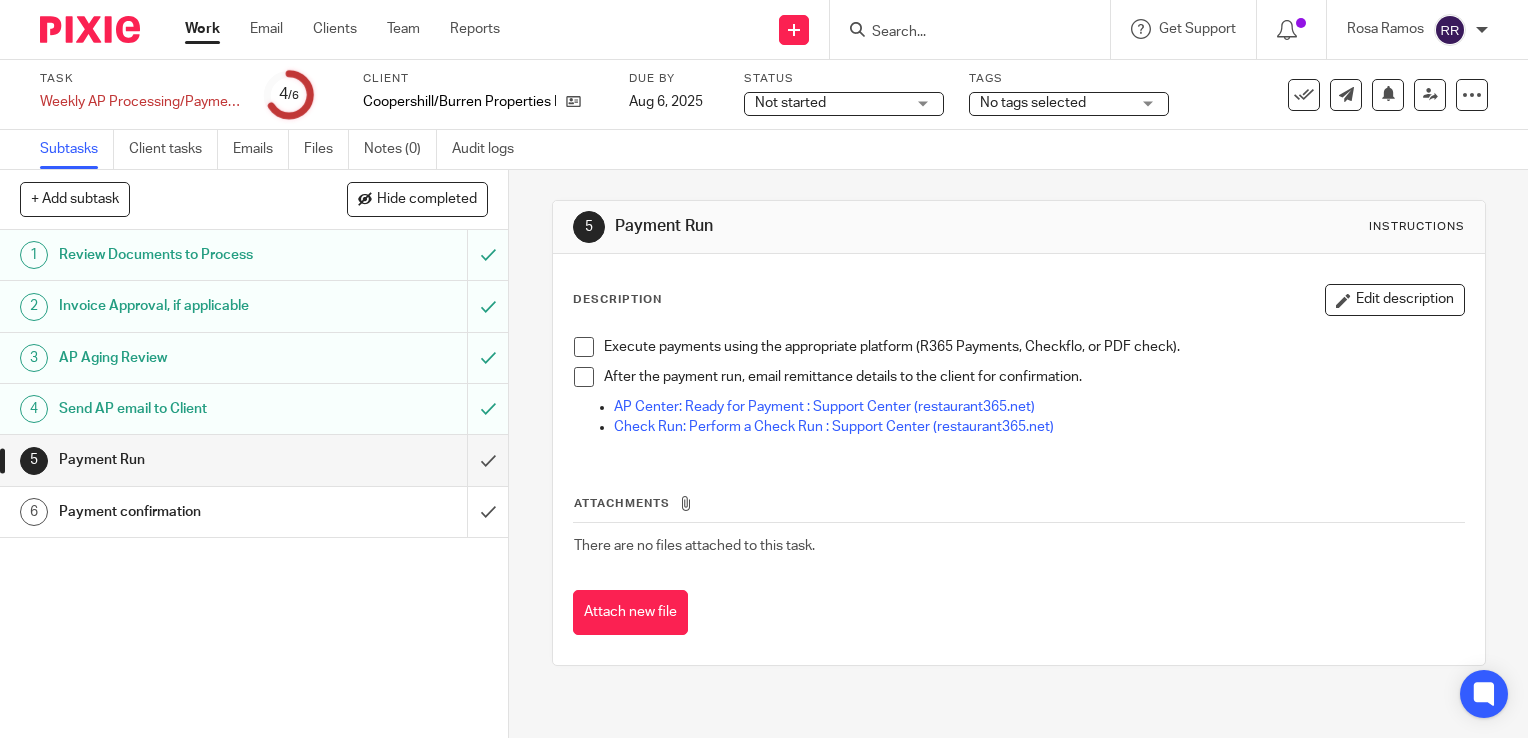 scroll, scrollTop: 0, scrollLeft: 0, axis: both 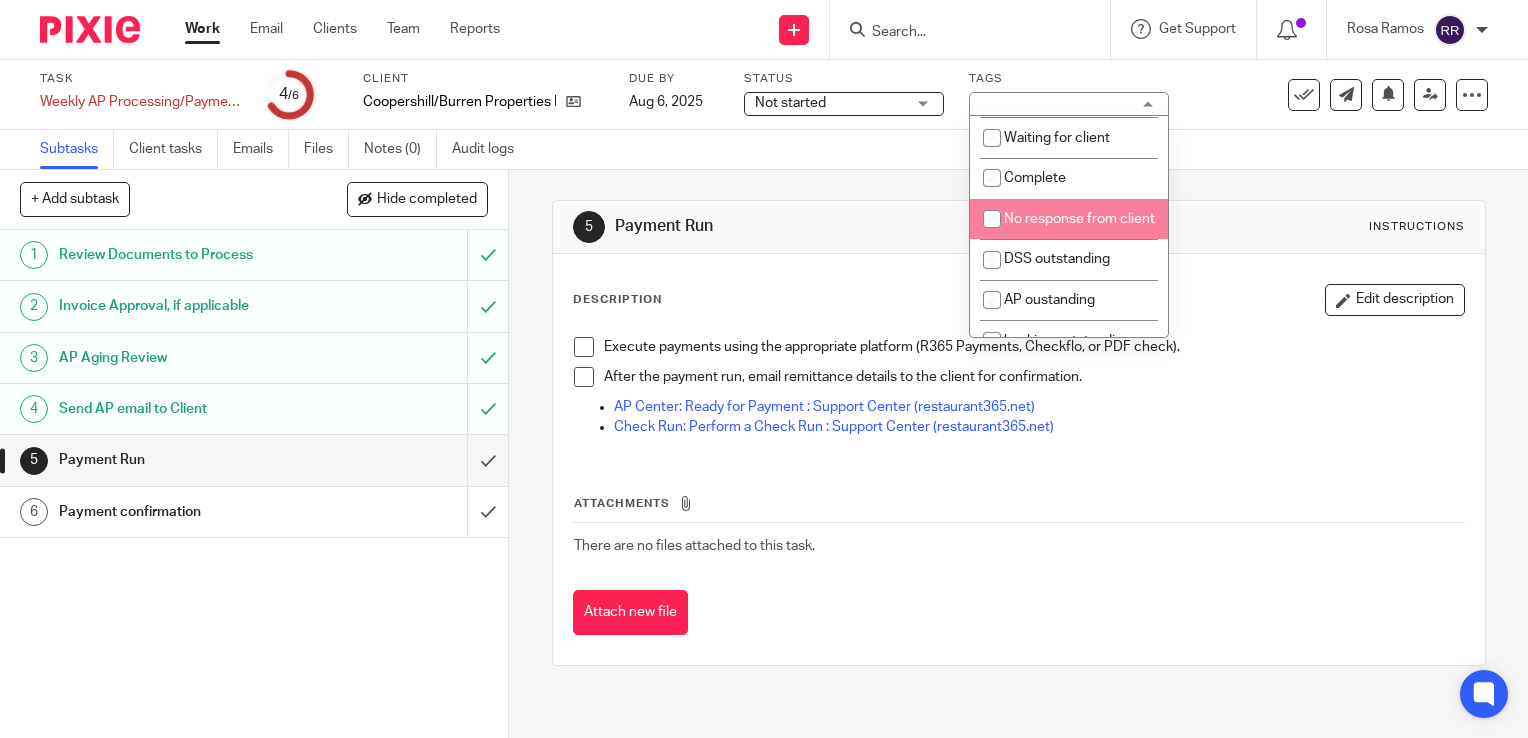 click on "No response from client" at bounding box center [1069, 219] 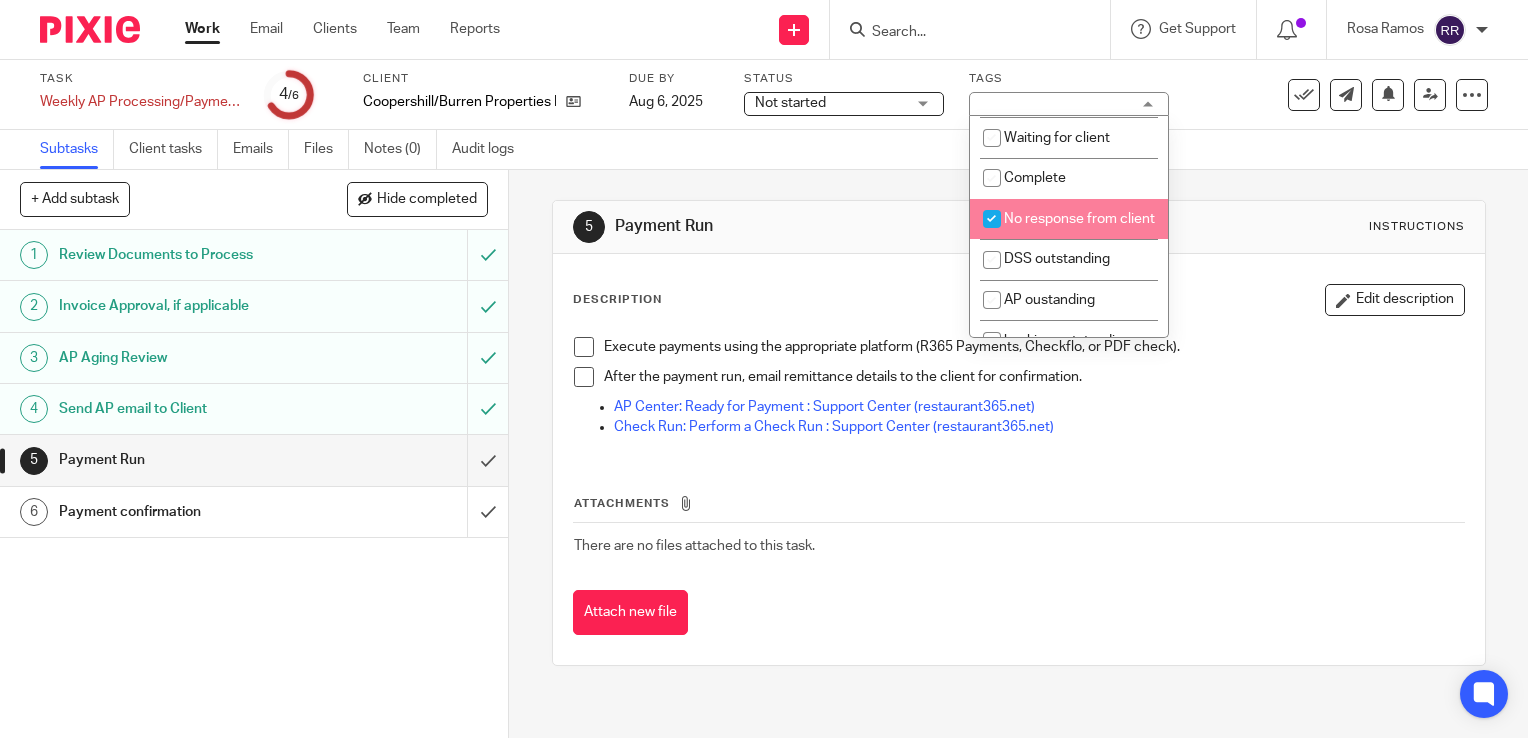 checkbox on "true" 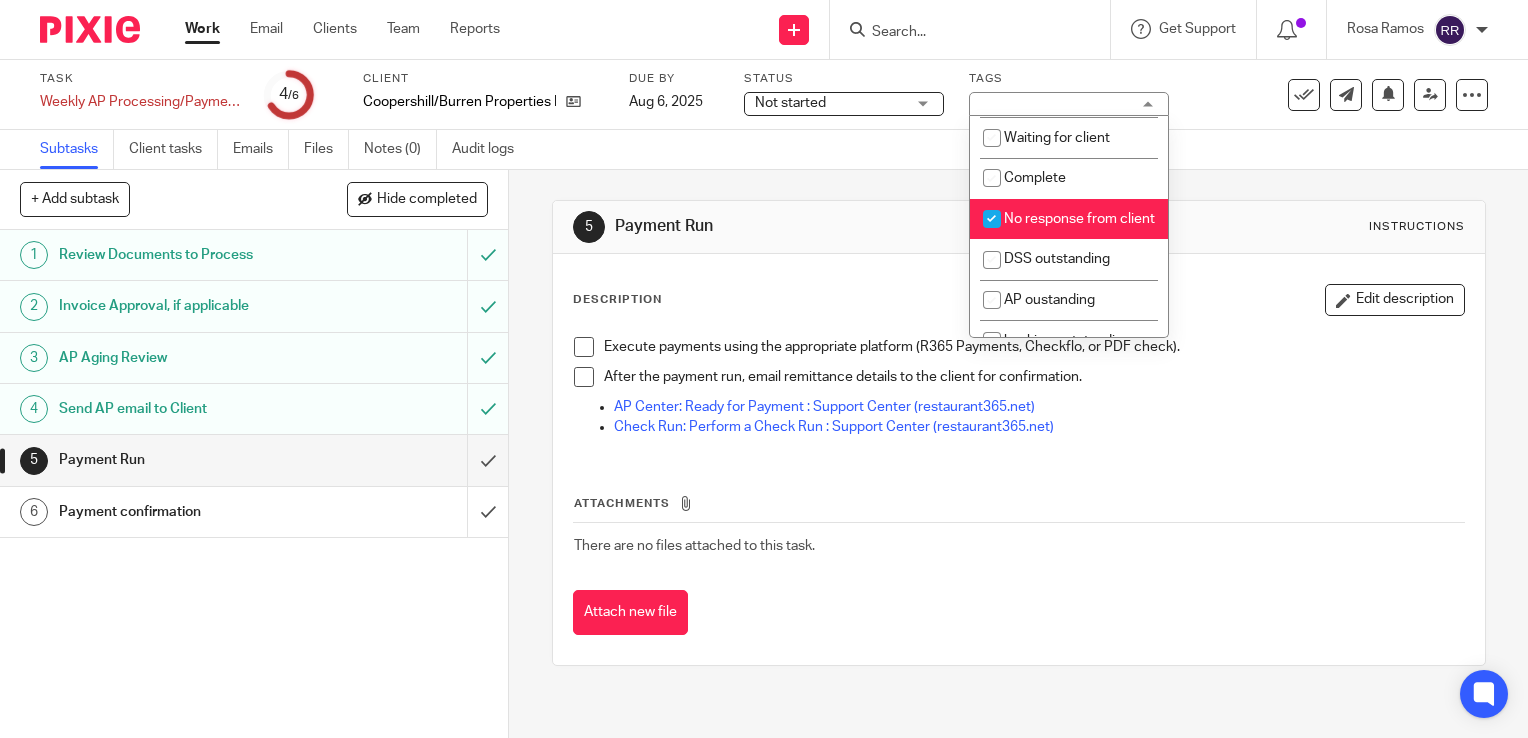 click on "5
Payment Run
Instructions" at bounding box center [1019, 227] 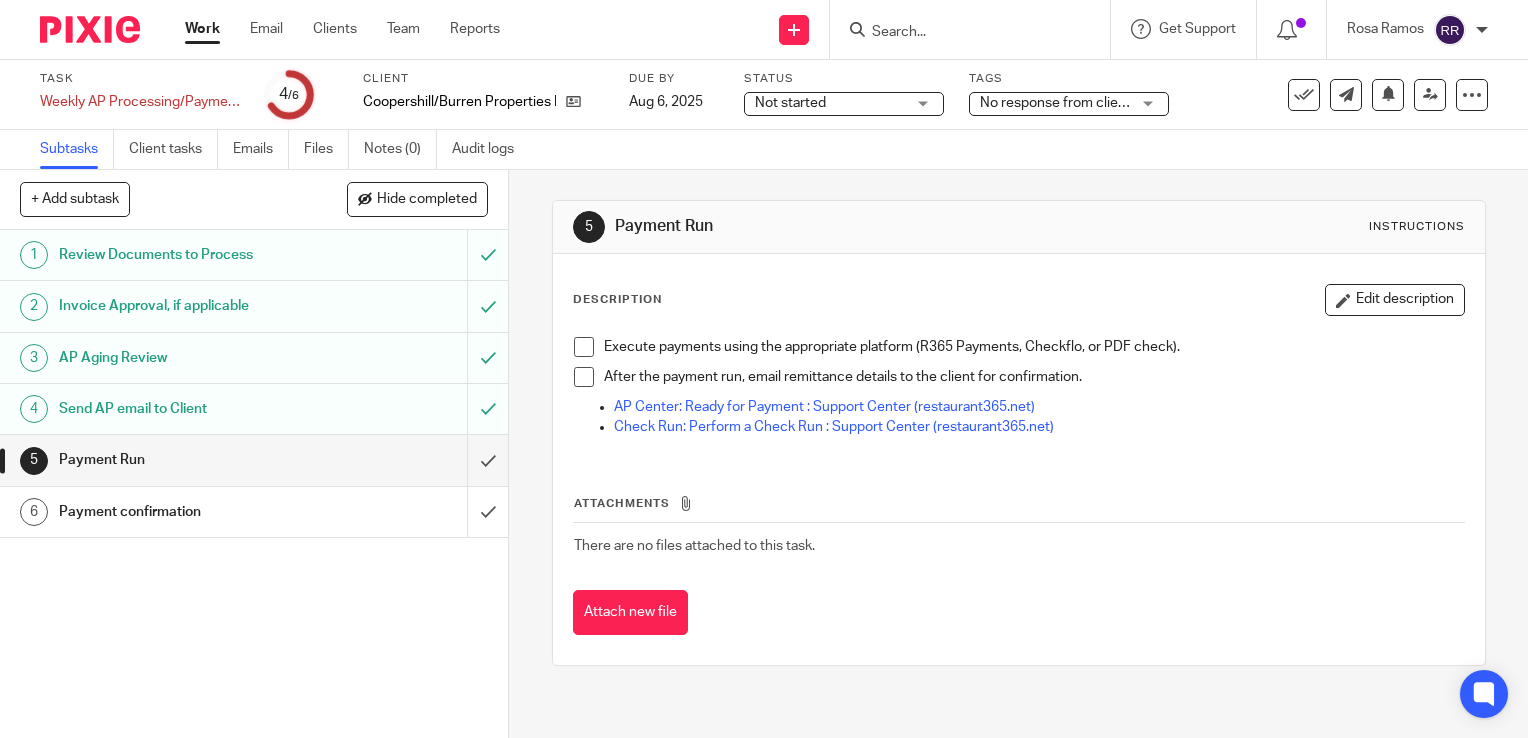 click on "Work" at bounding box center [202, 29] 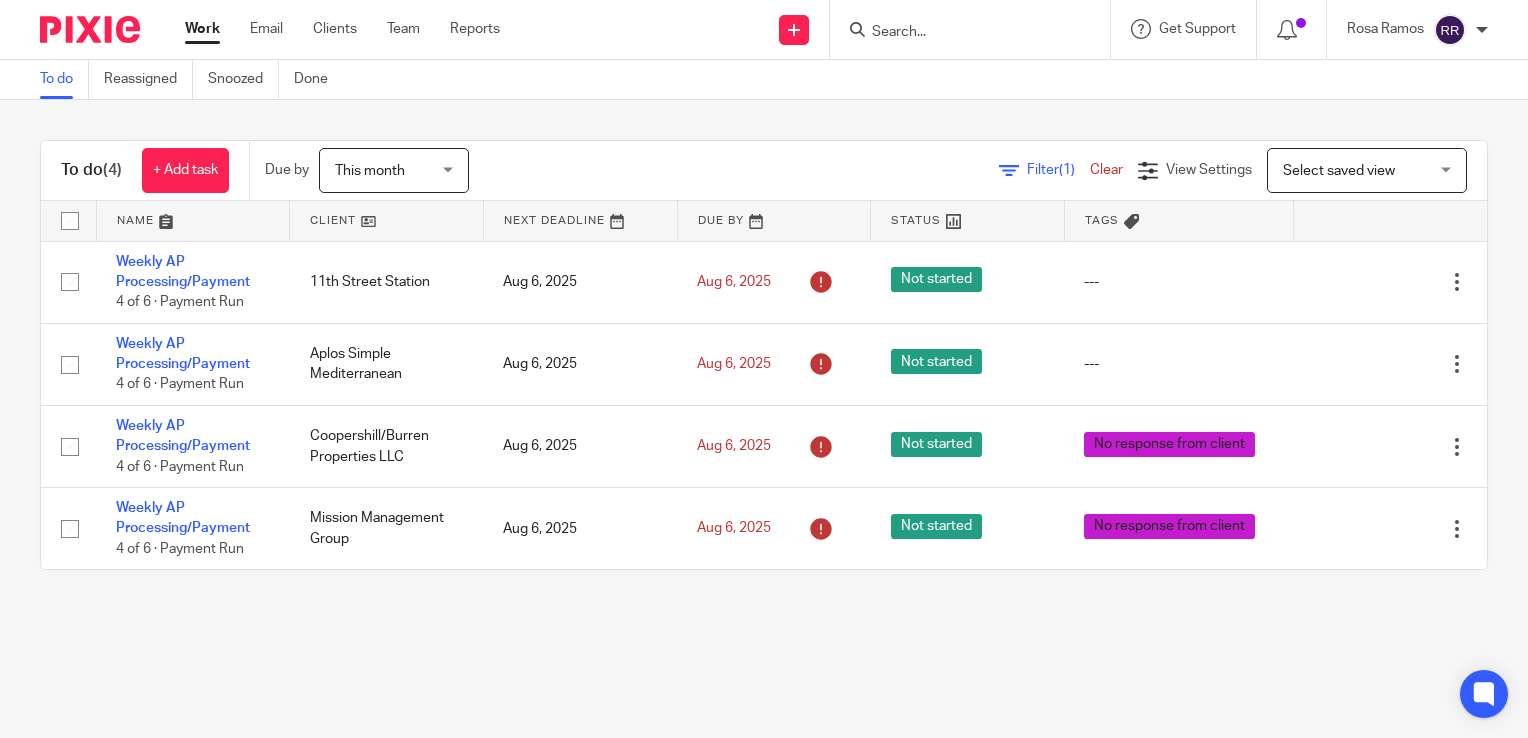 scroll, scrollTop: 0, scrollLeft: 0, axis: both 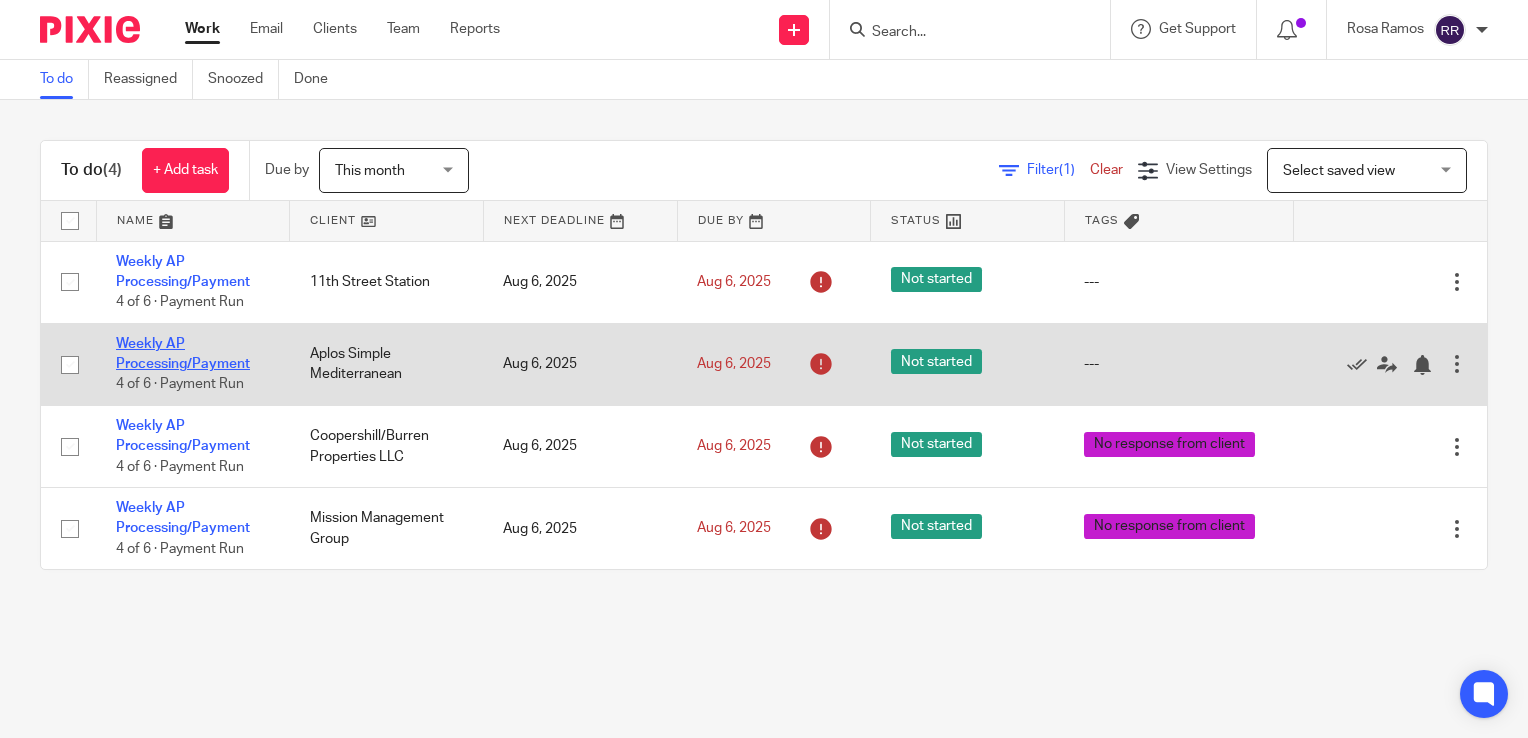 click on "Weekly AP Processing/Payment" at bounding box center [183, 354] 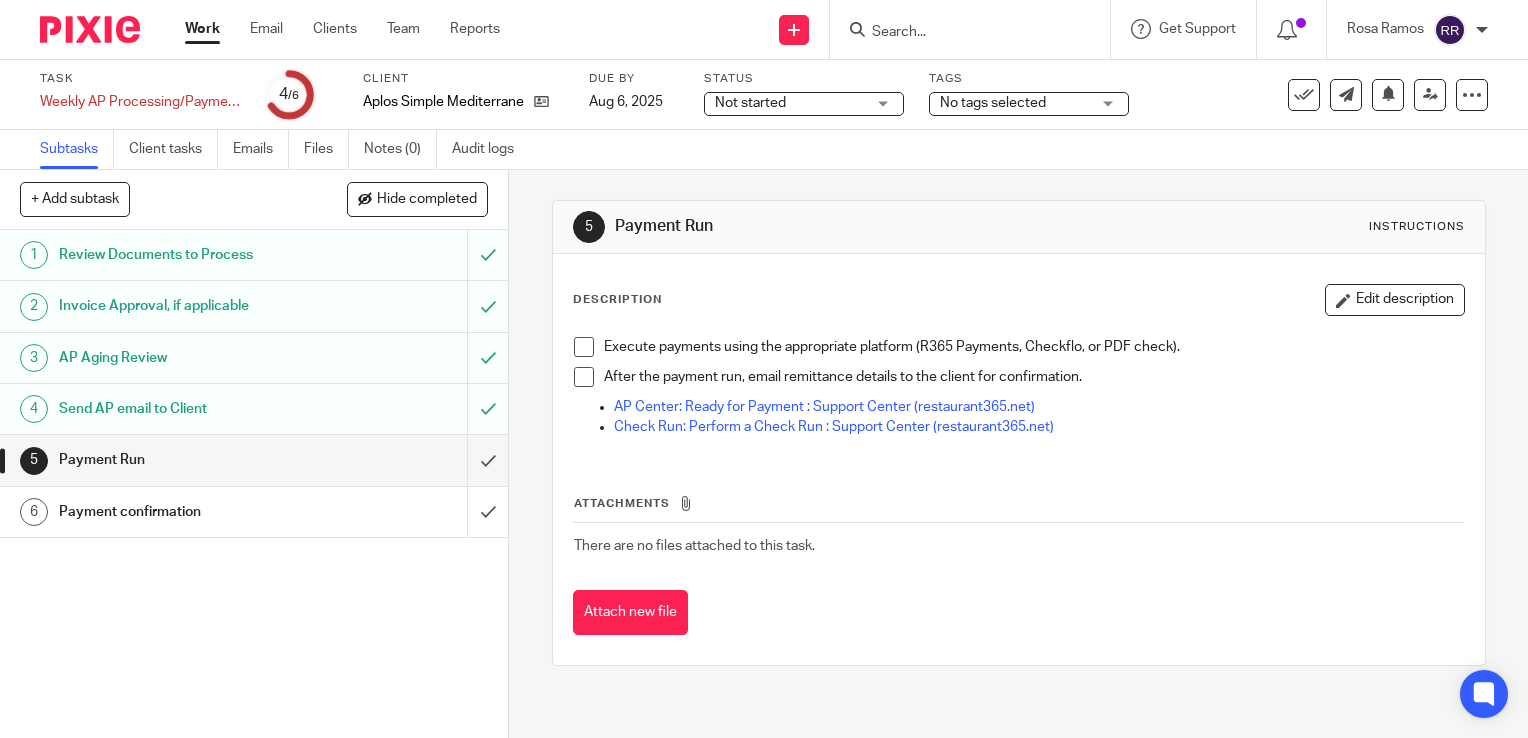 scroll, scrollTop: 0, scrollLeft: 0, axis: both 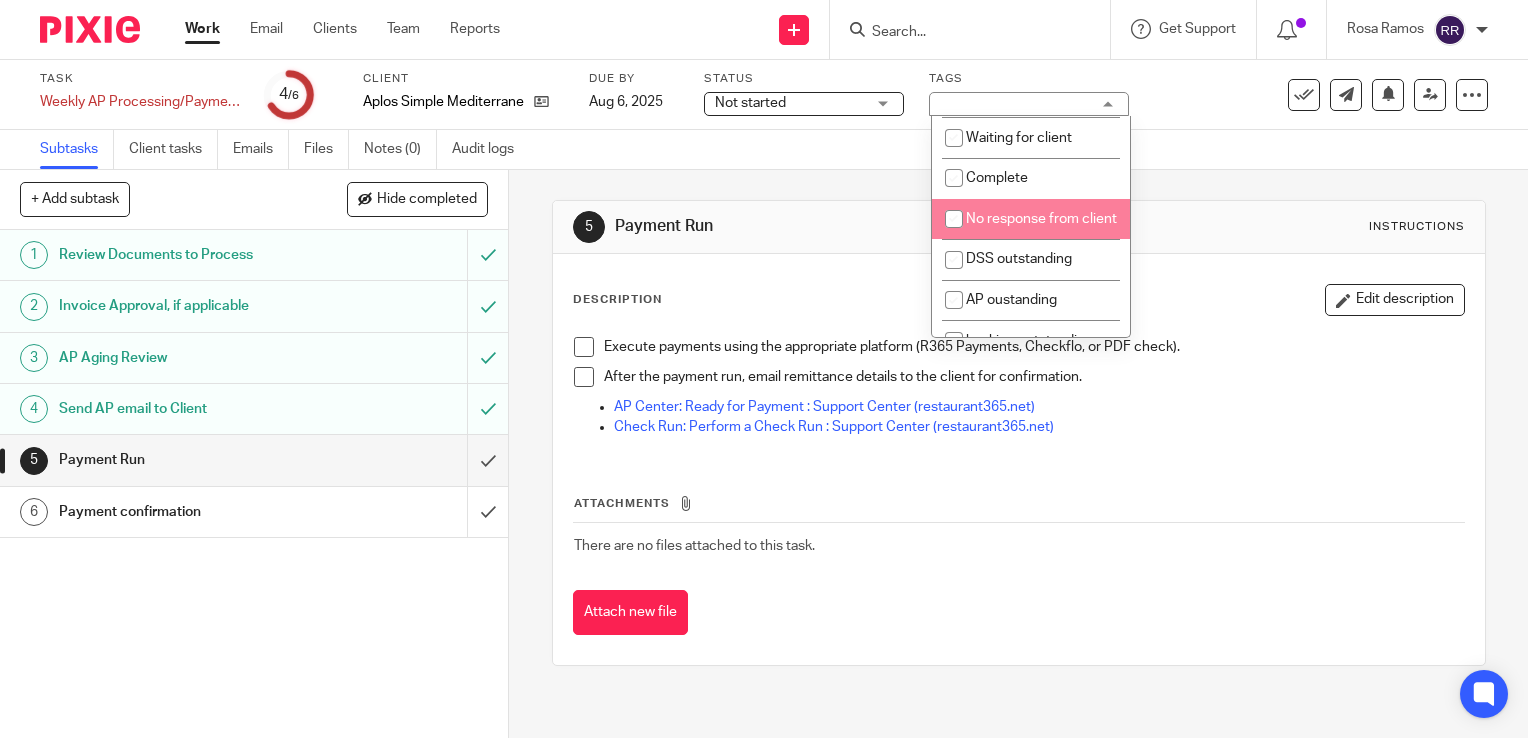 click on "No response from client" at bounding box center [1041, 219] 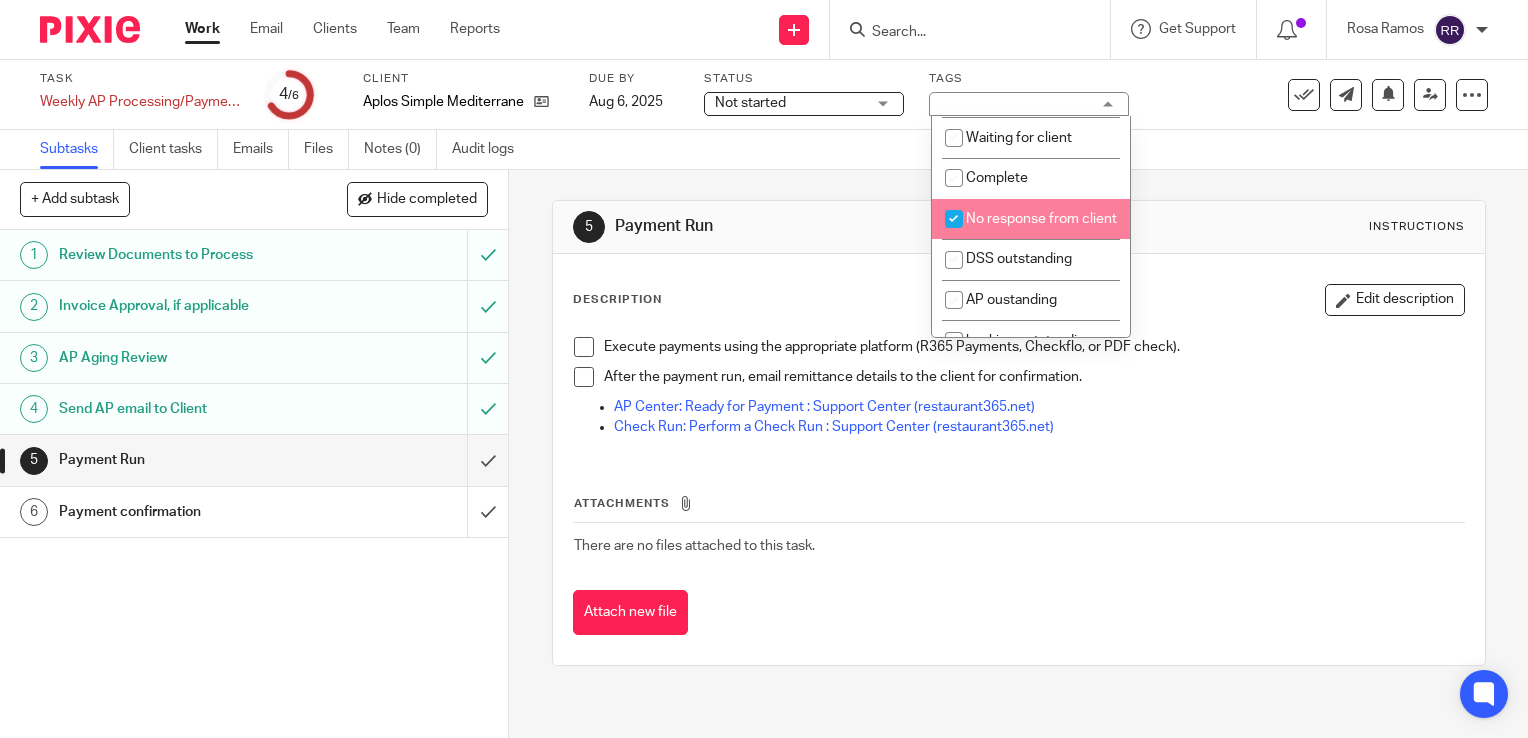 checkbox on "true" 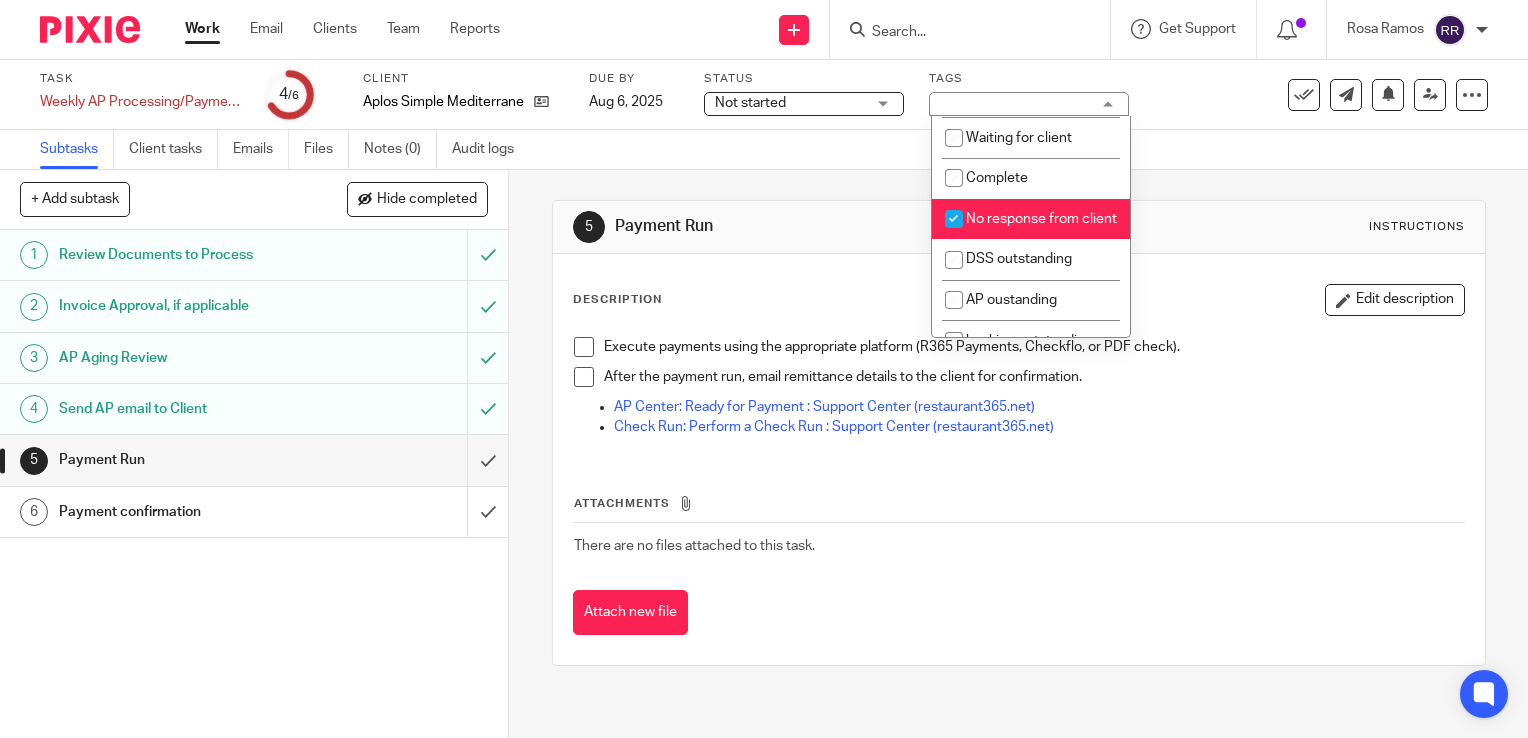 click on "5
Payment Run
Instructions
Description
Edit description
Execute payments using the appropriate platform (R365 Payments, Checkflo, or PDF check).   After the payment run, email remittance details to the client for confirmation.  AP Center: Ready for Payment : Support Center ([EMAIL]) Check Run: Perform a Check Run : Support Center ([EMAIL])           Attachments     There are no files attached to this task.   Attach new file" at bounding box center (1019, 433) 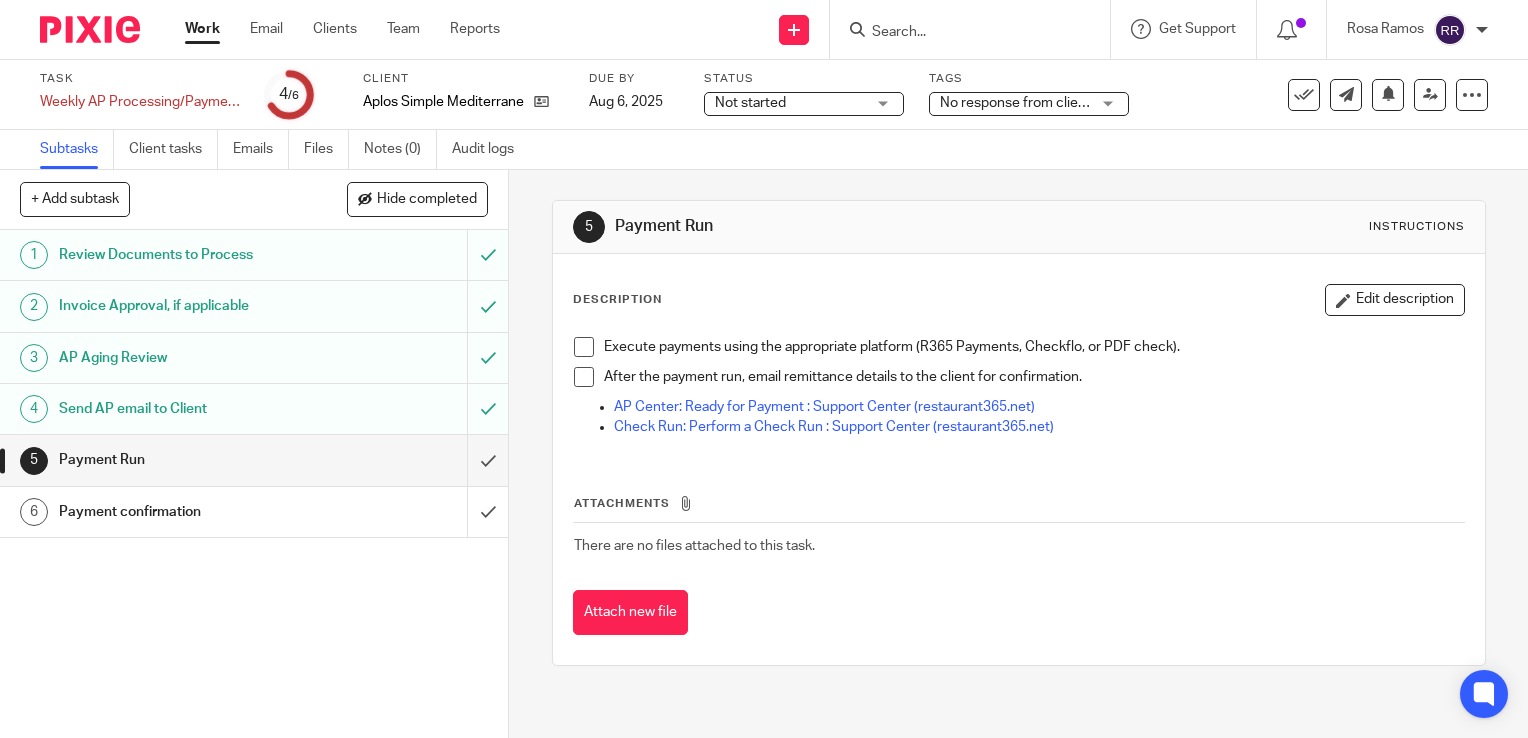 click on "Work" at bounding box center (202, 29) 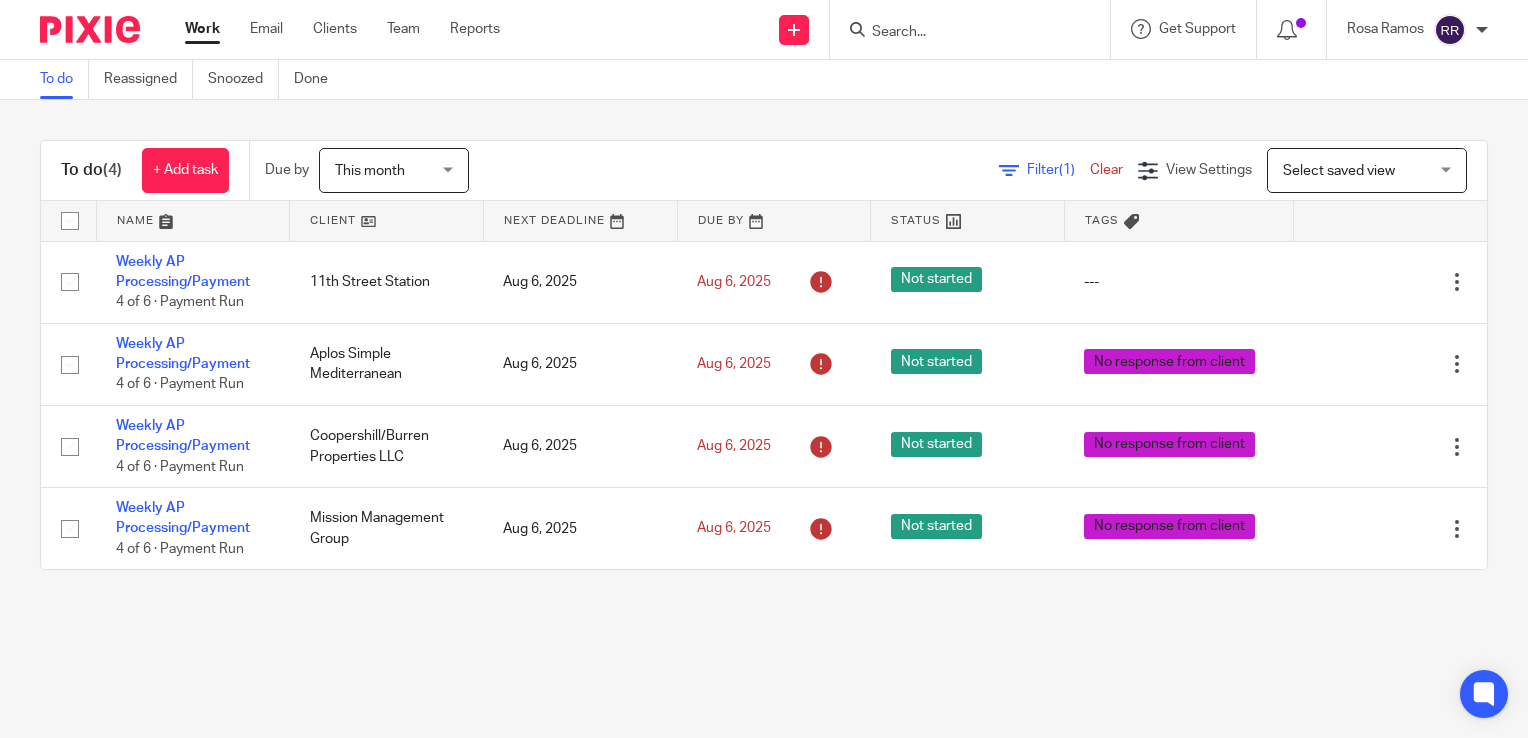 scroll, scrollTop: 0, scrollLeft: 0, axis: both 